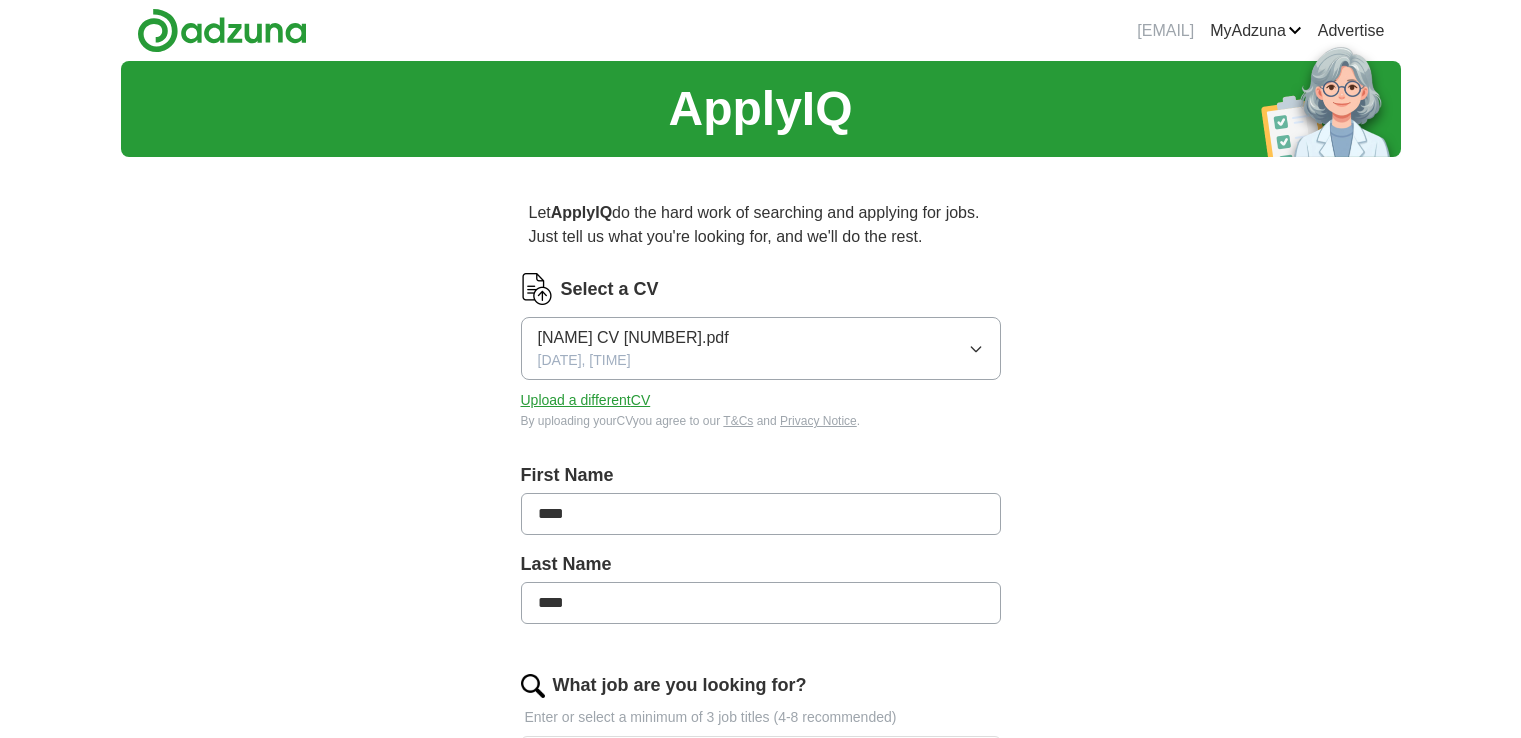 scroll, scrollTop: 0, scrollLeft: 0, axis: both 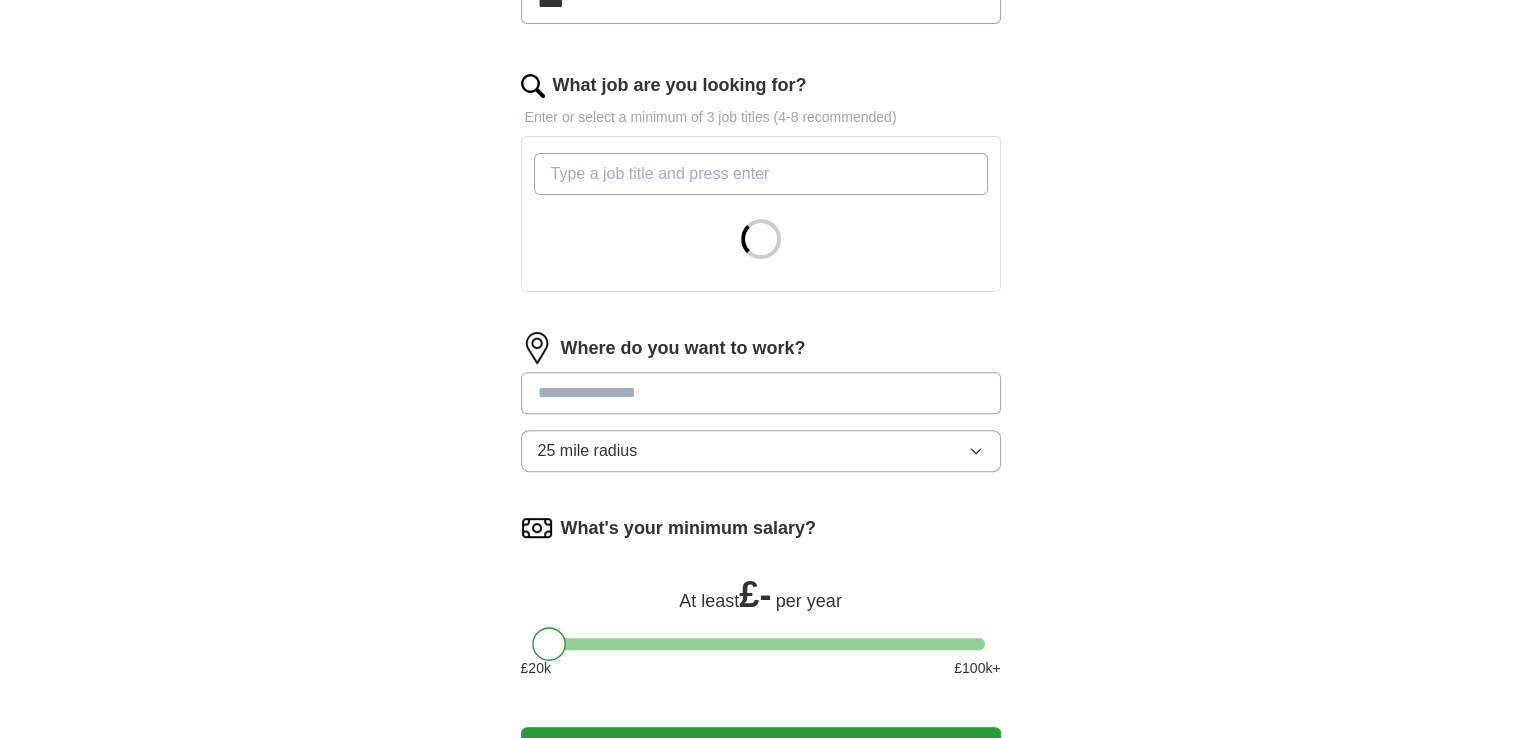 click on "What job are you looking for?" at bounding box center (761, 174) 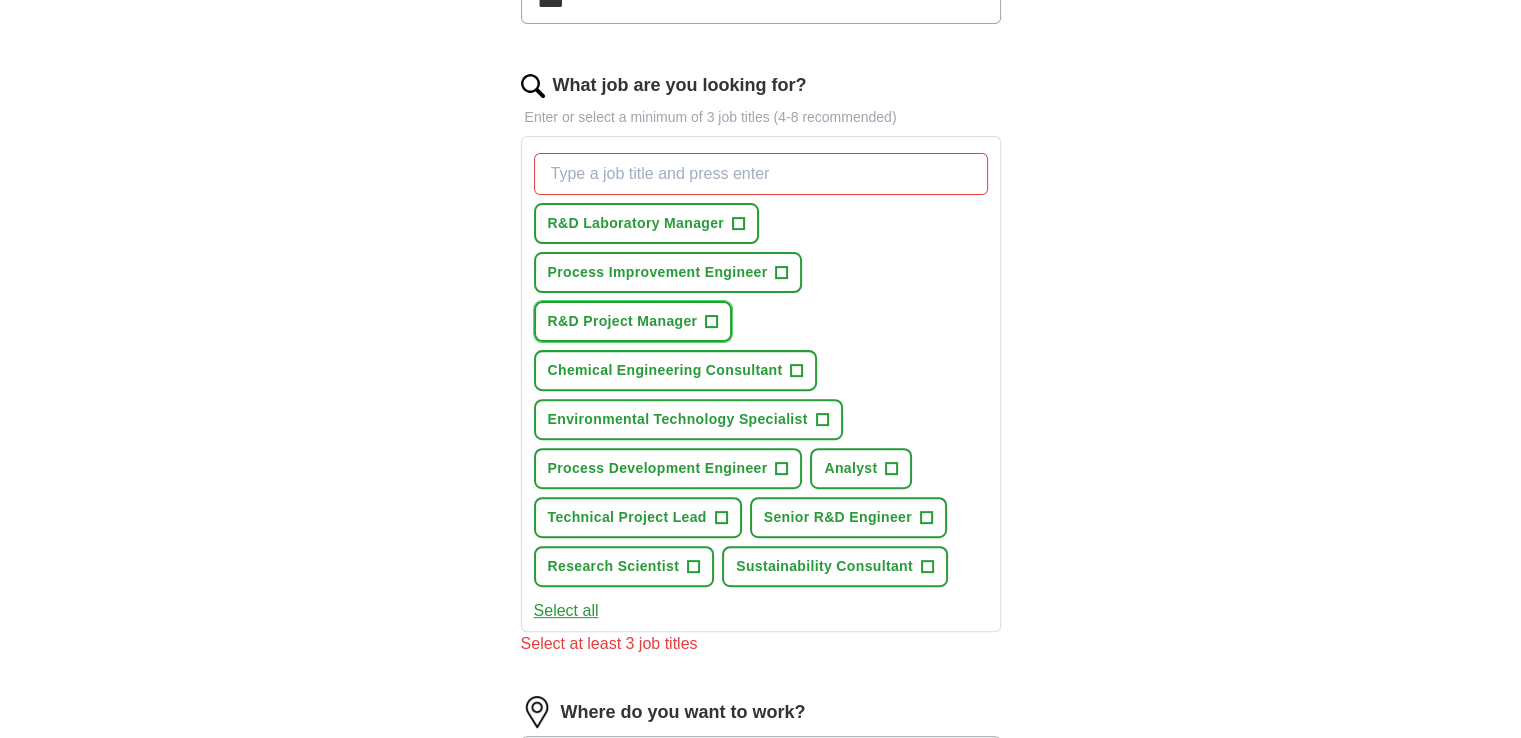 click on "R&D Project Manager" at bounding box center (623, 321) 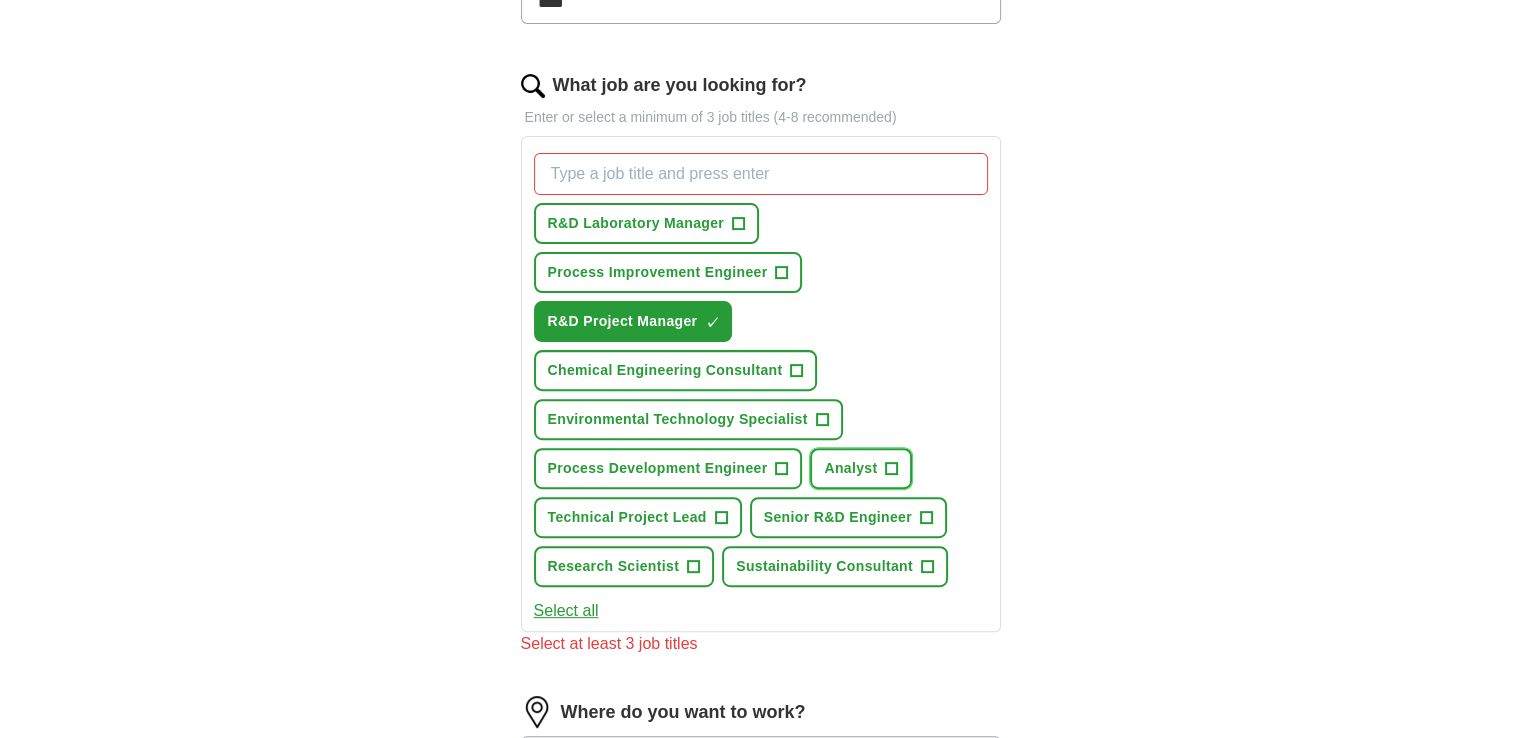 click on "Analyst +" at bounding box center [861, 468] 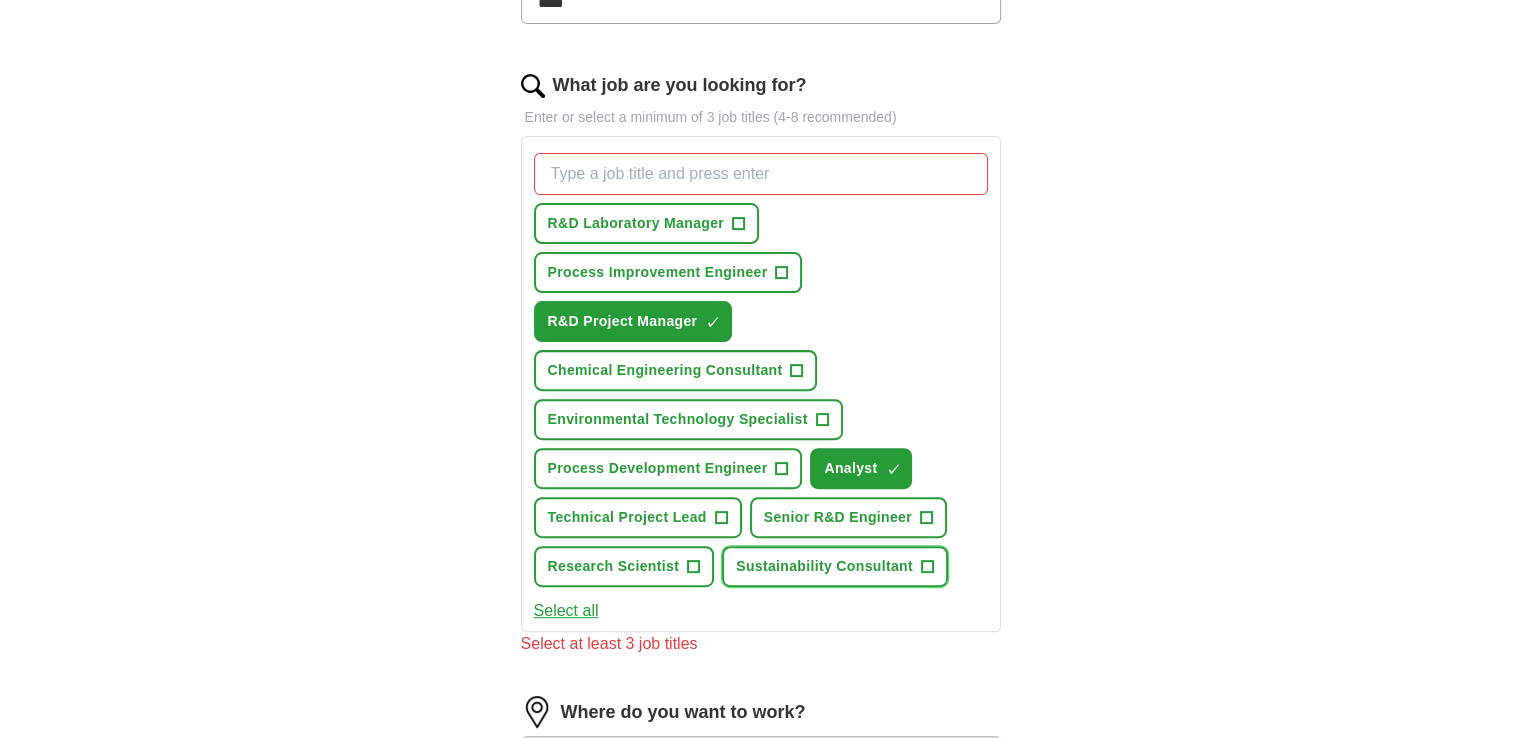 click on "Sustainability Consultant" at bounding box center (824, 566) 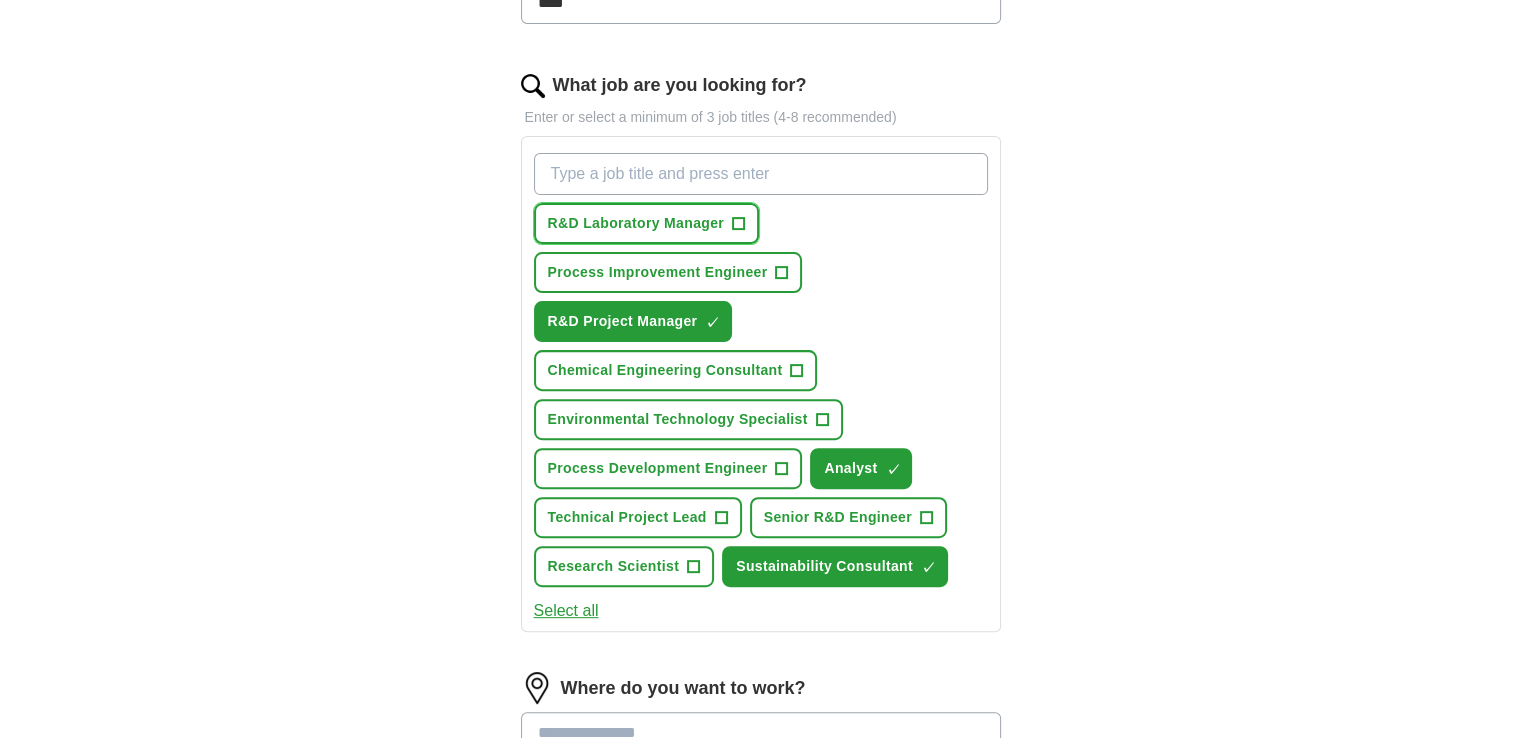 click on "R&D Laboratory Manager" at bounding box center [636, 223] 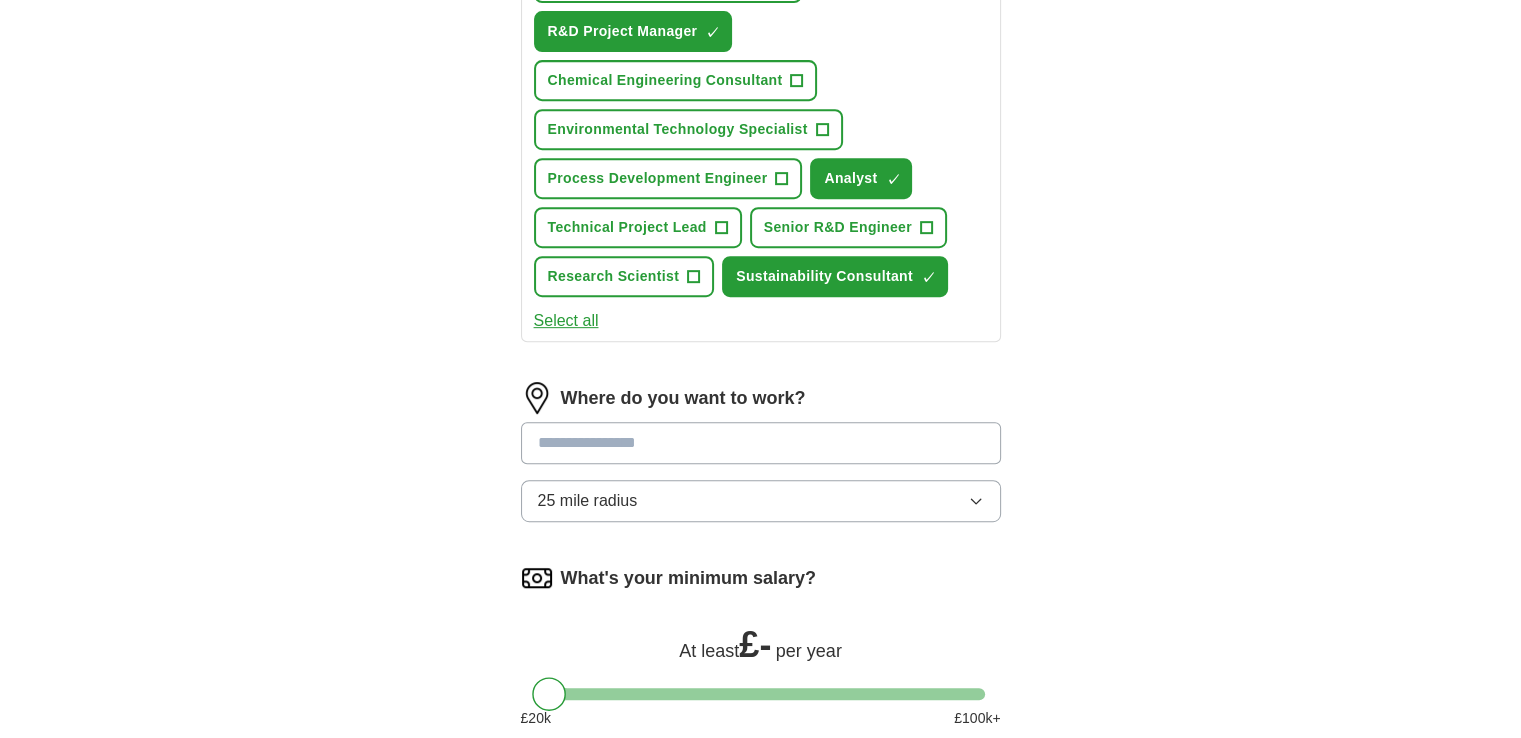 scroll, scrollTop: 900, scrollLeft: 0, axis: vertical 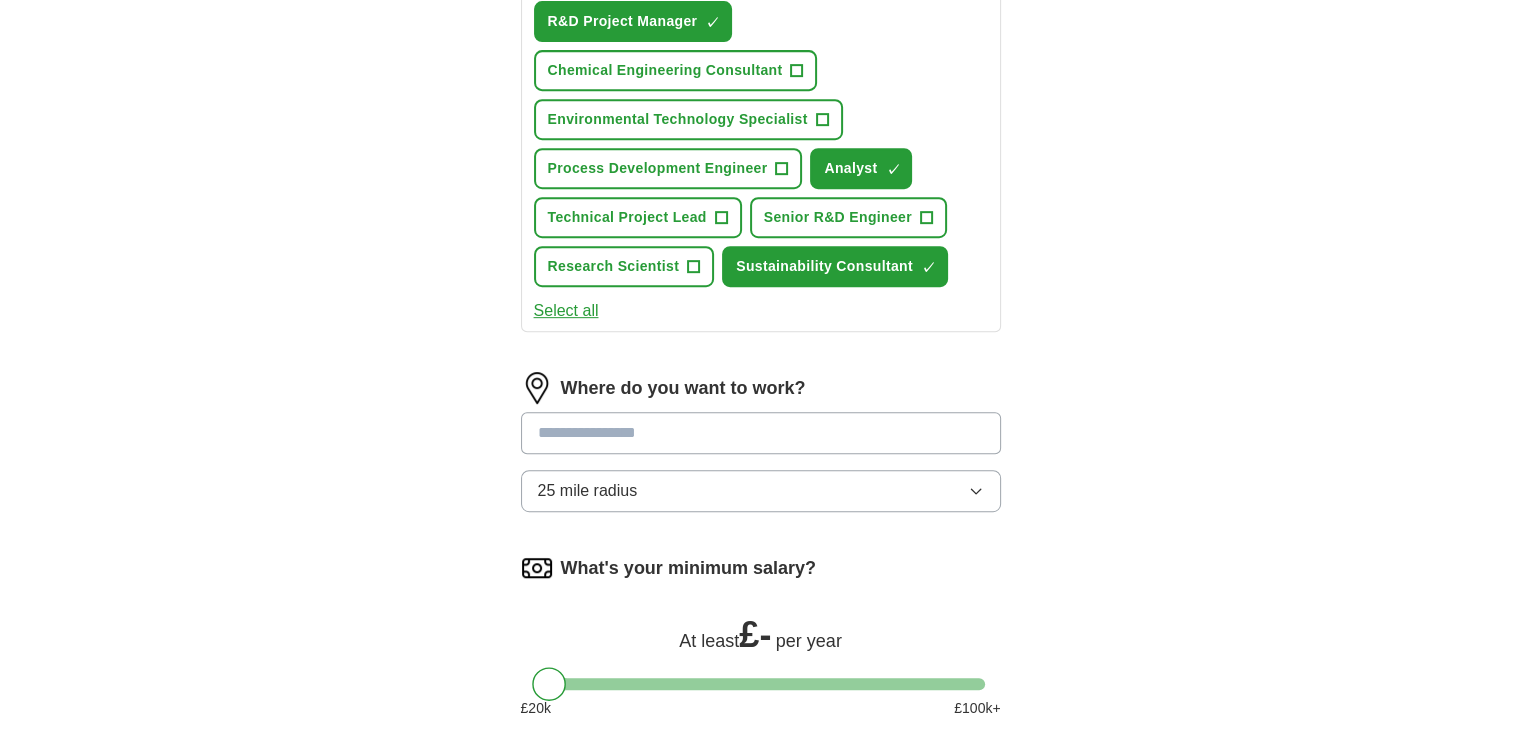 click at bounding box center (761, 433) 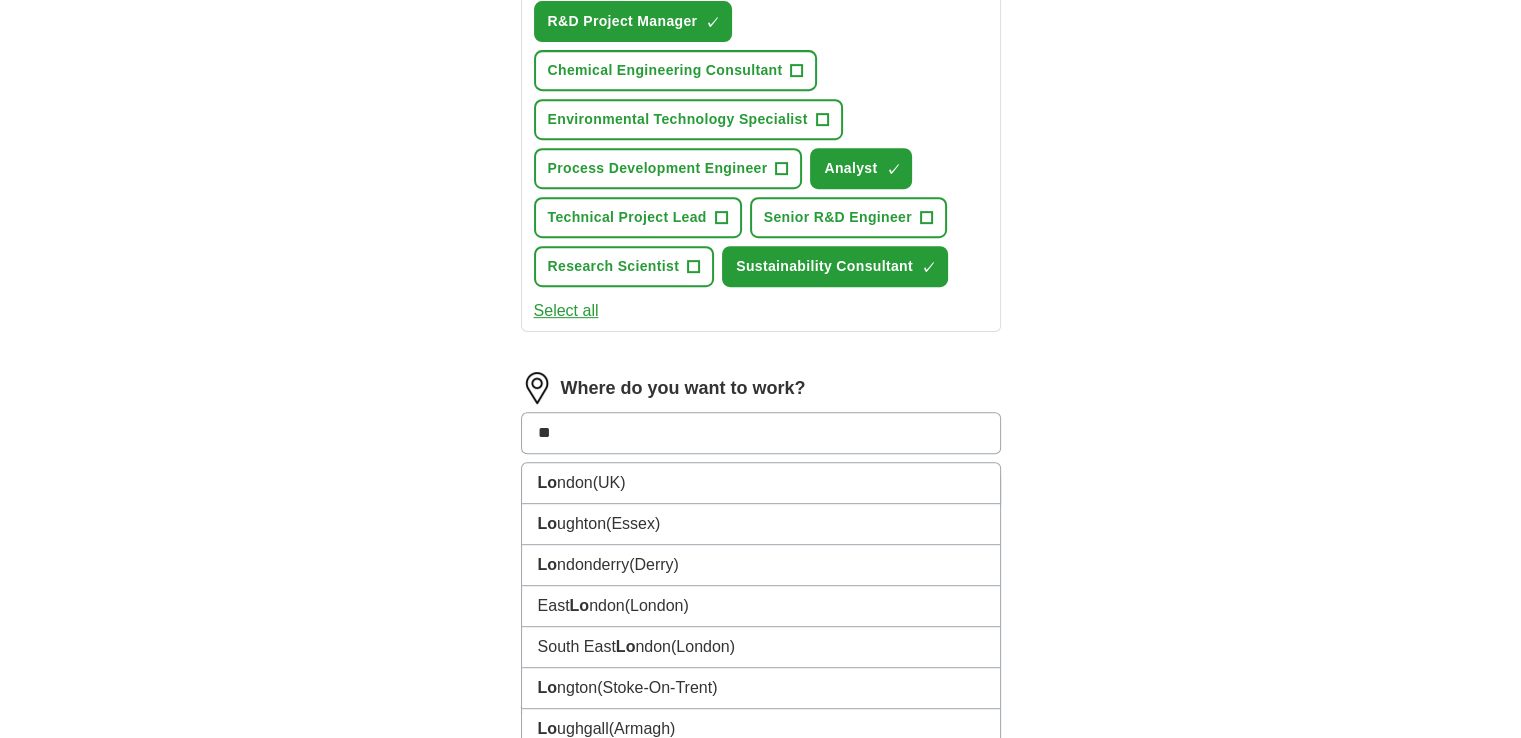 type on "***" 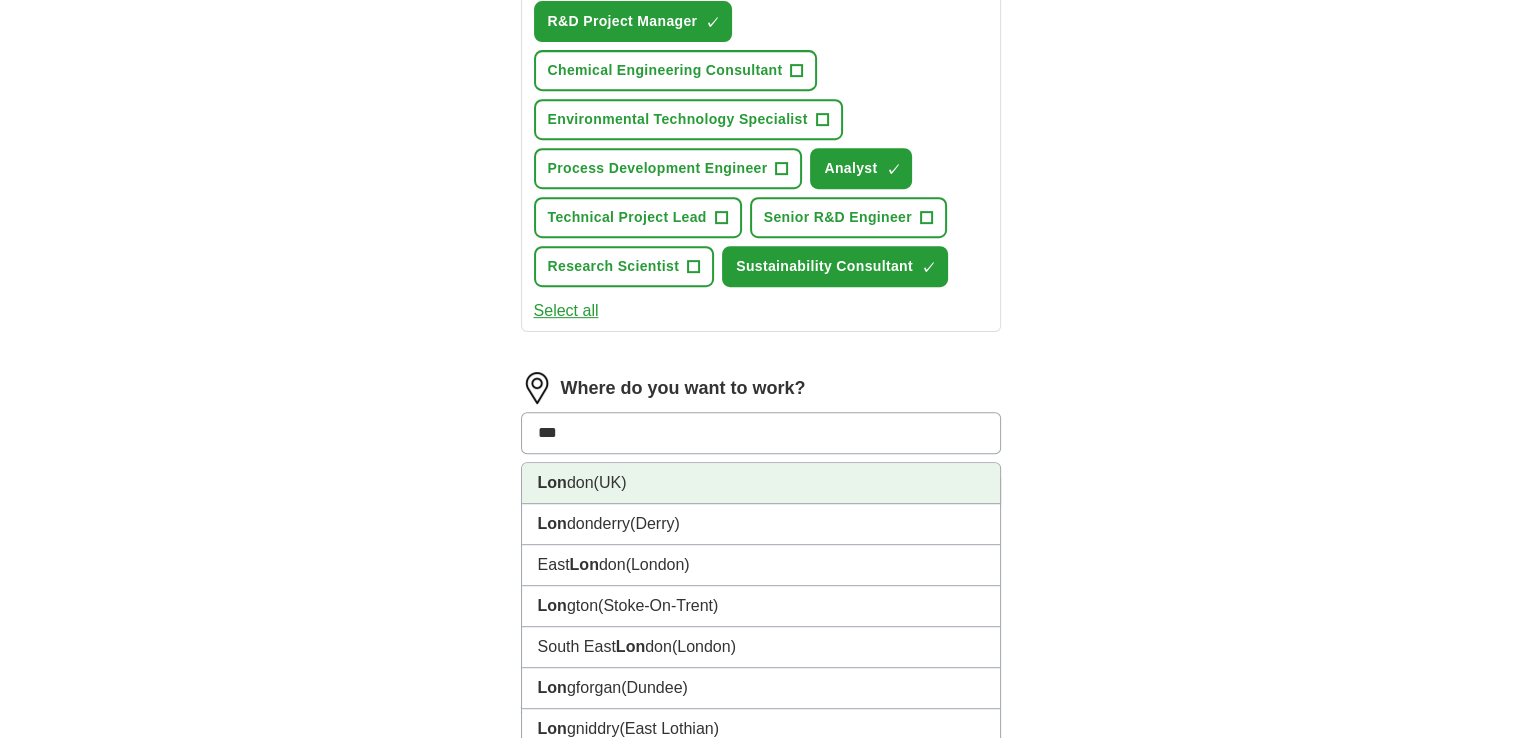 click on "(UK)" at bounding box center [610, 482] 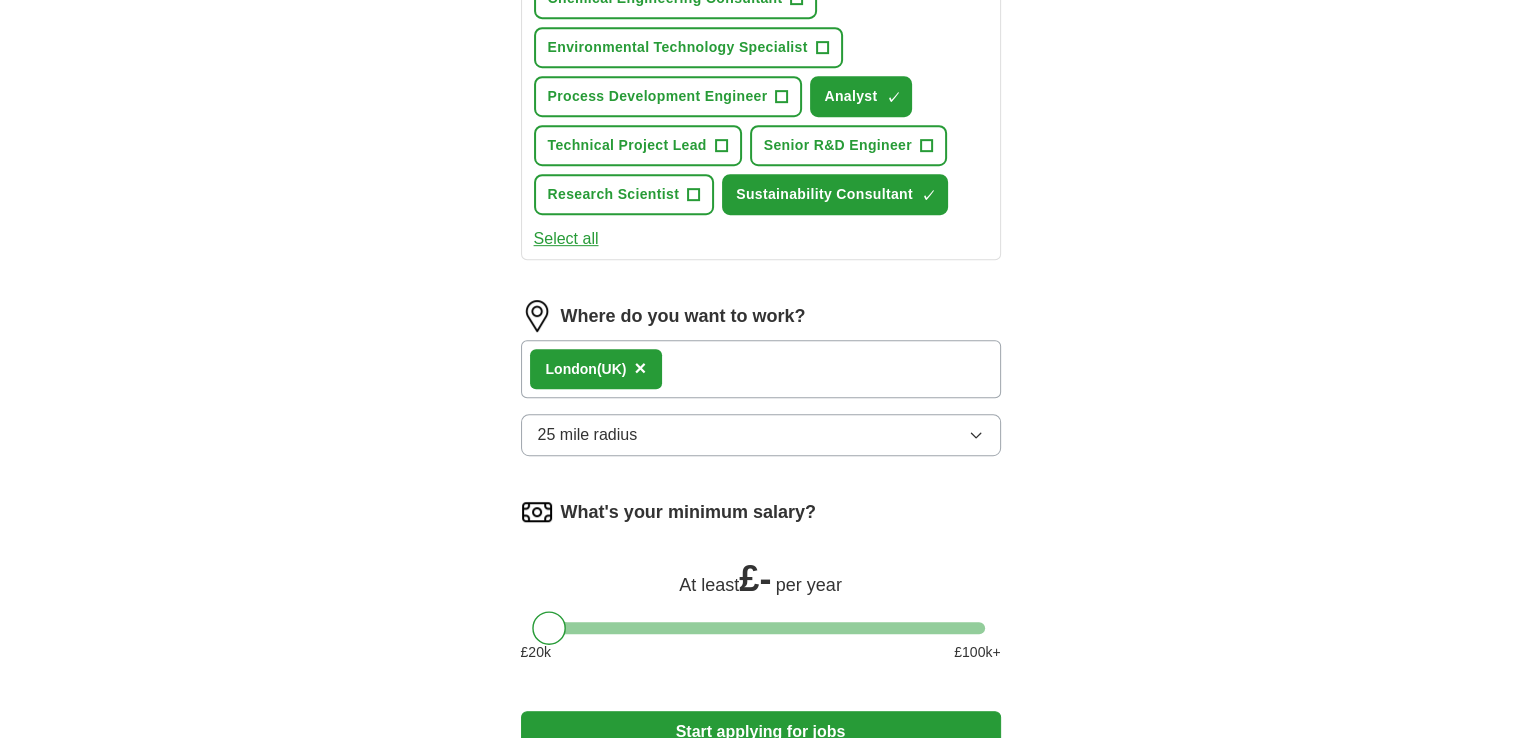 scroll, scrollTop: 1100, scrollLeft: 0, axis: vertical 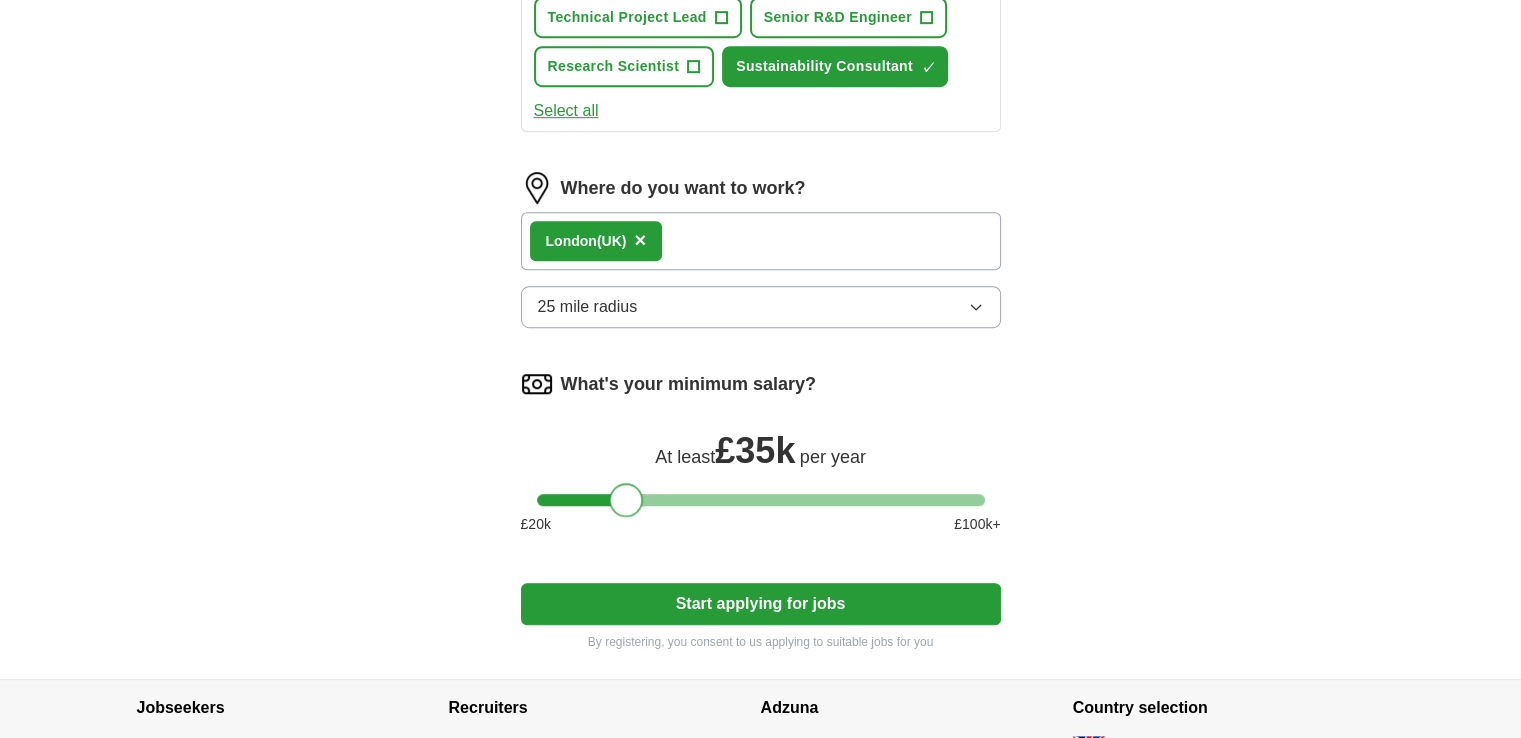drag, startPoint x: 556, startPoint y: 492, endPoint x: 636, endPoint y: 493, distance: 80.00625 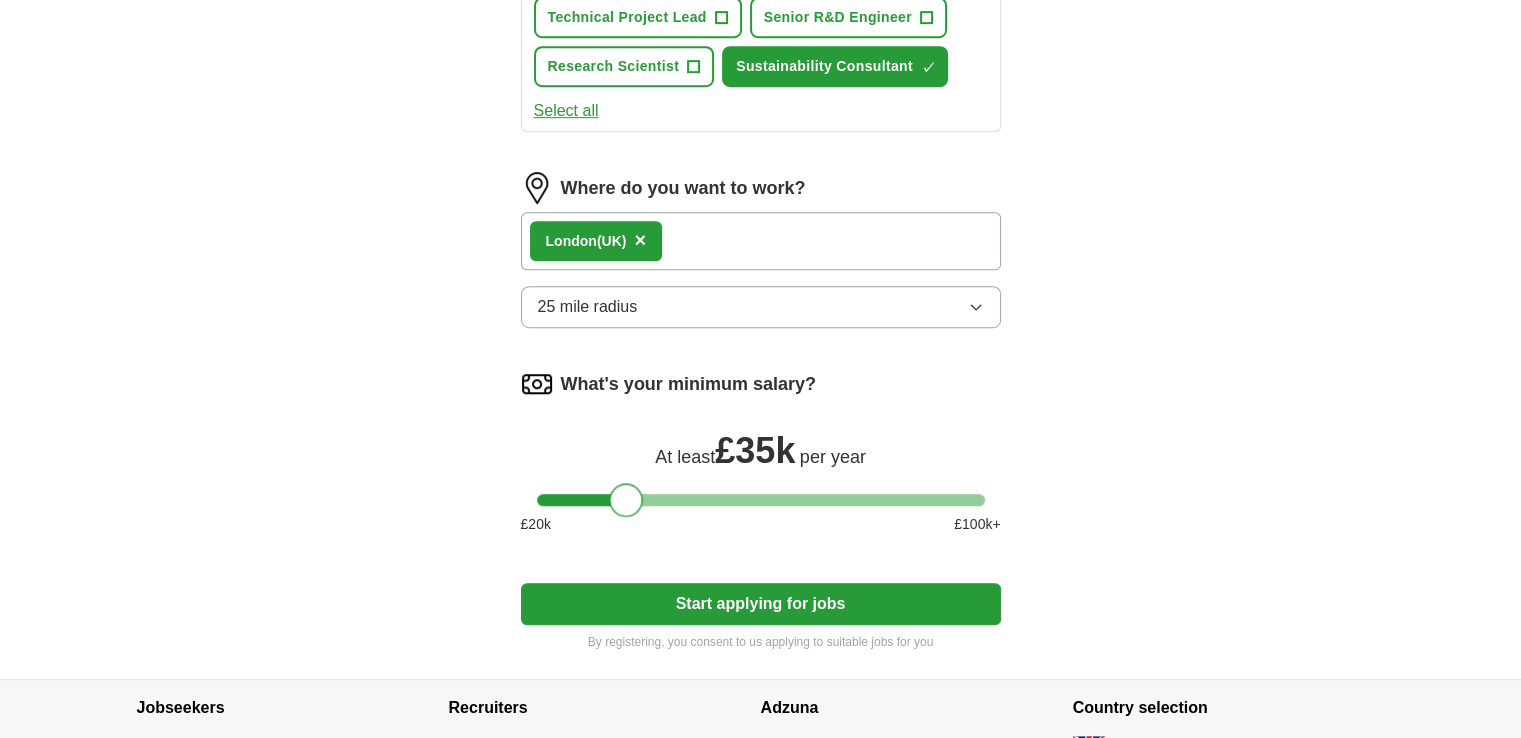 click on "Start applying for jobs" at bounding box center (761, 604) 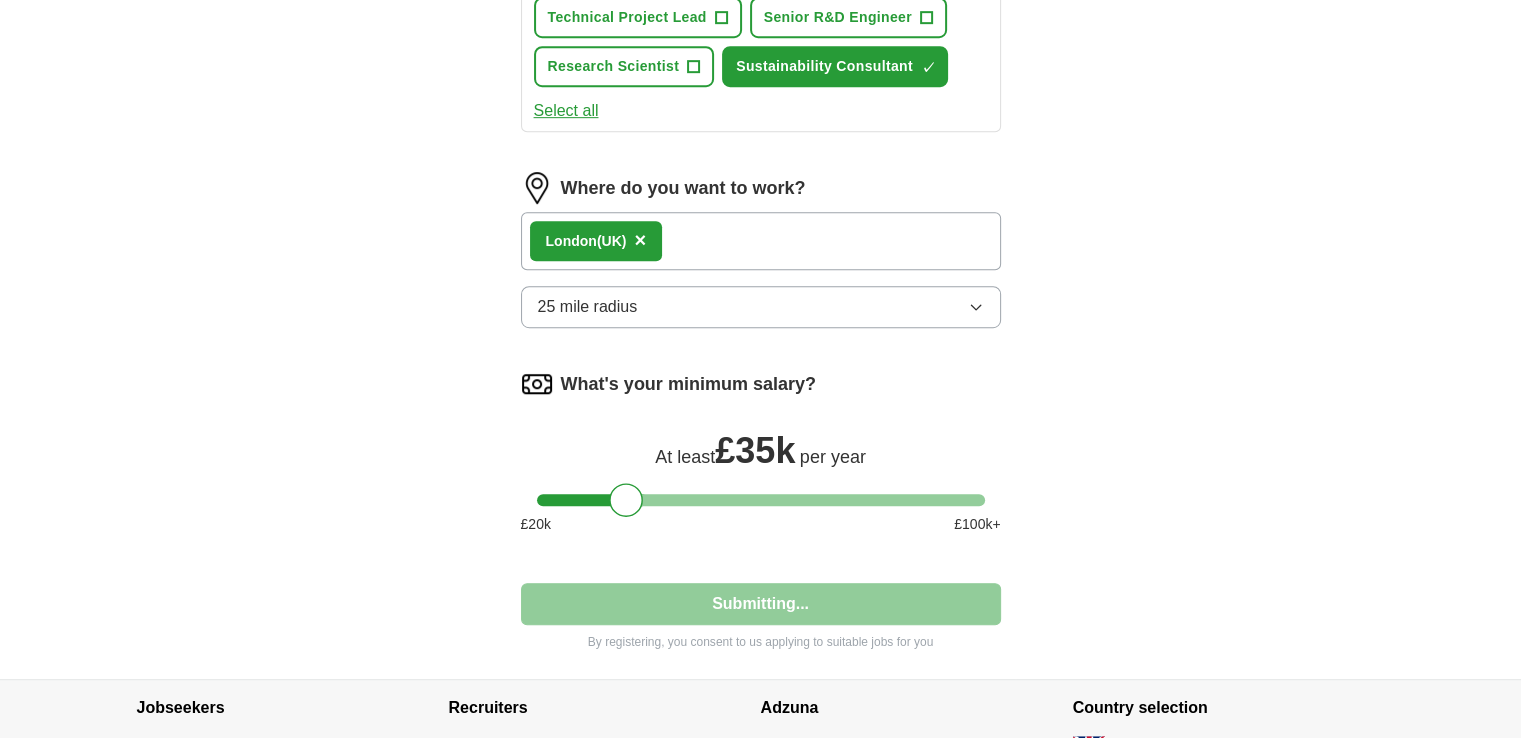 select on "**" 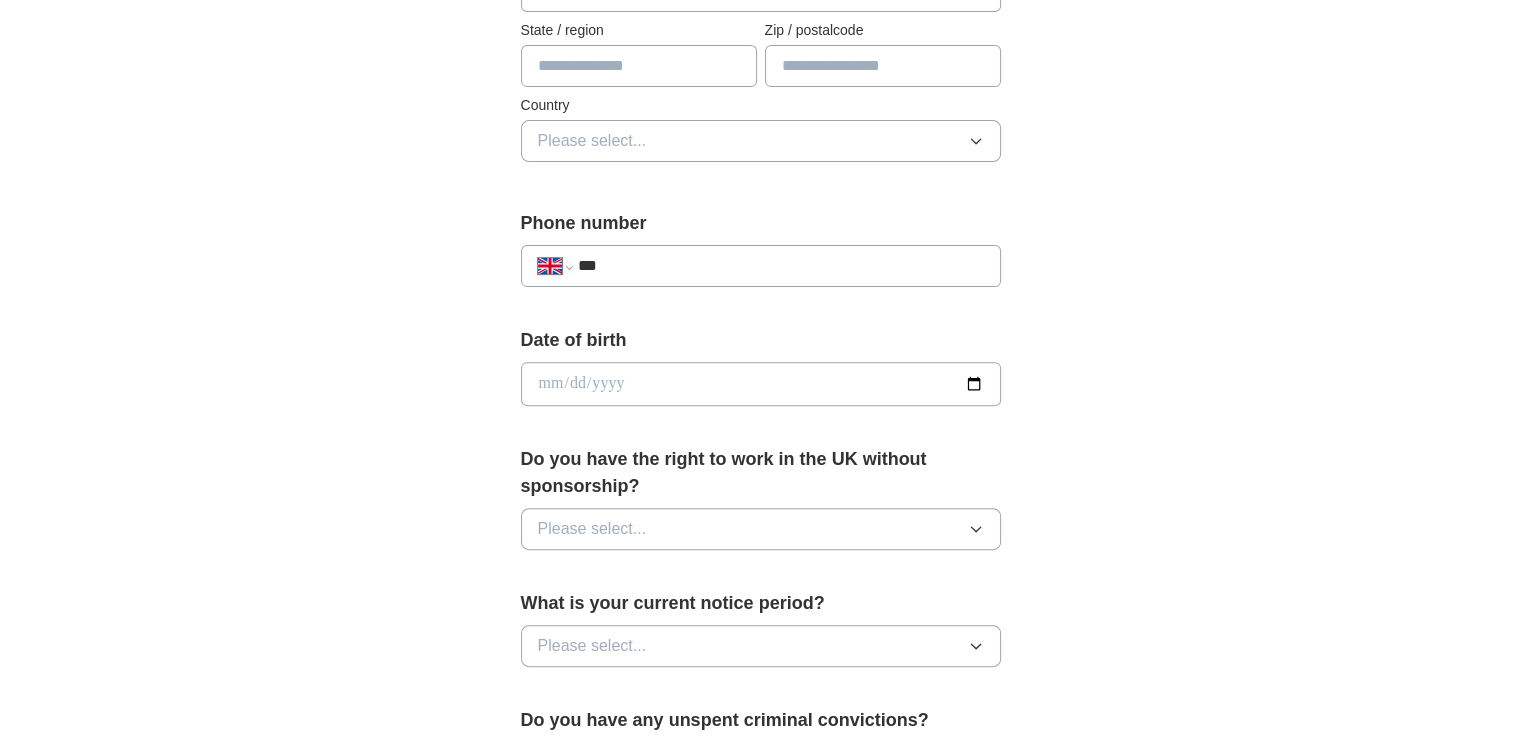 scroll, scrollTop: 300, scrollLeft: 0, axis: vertical 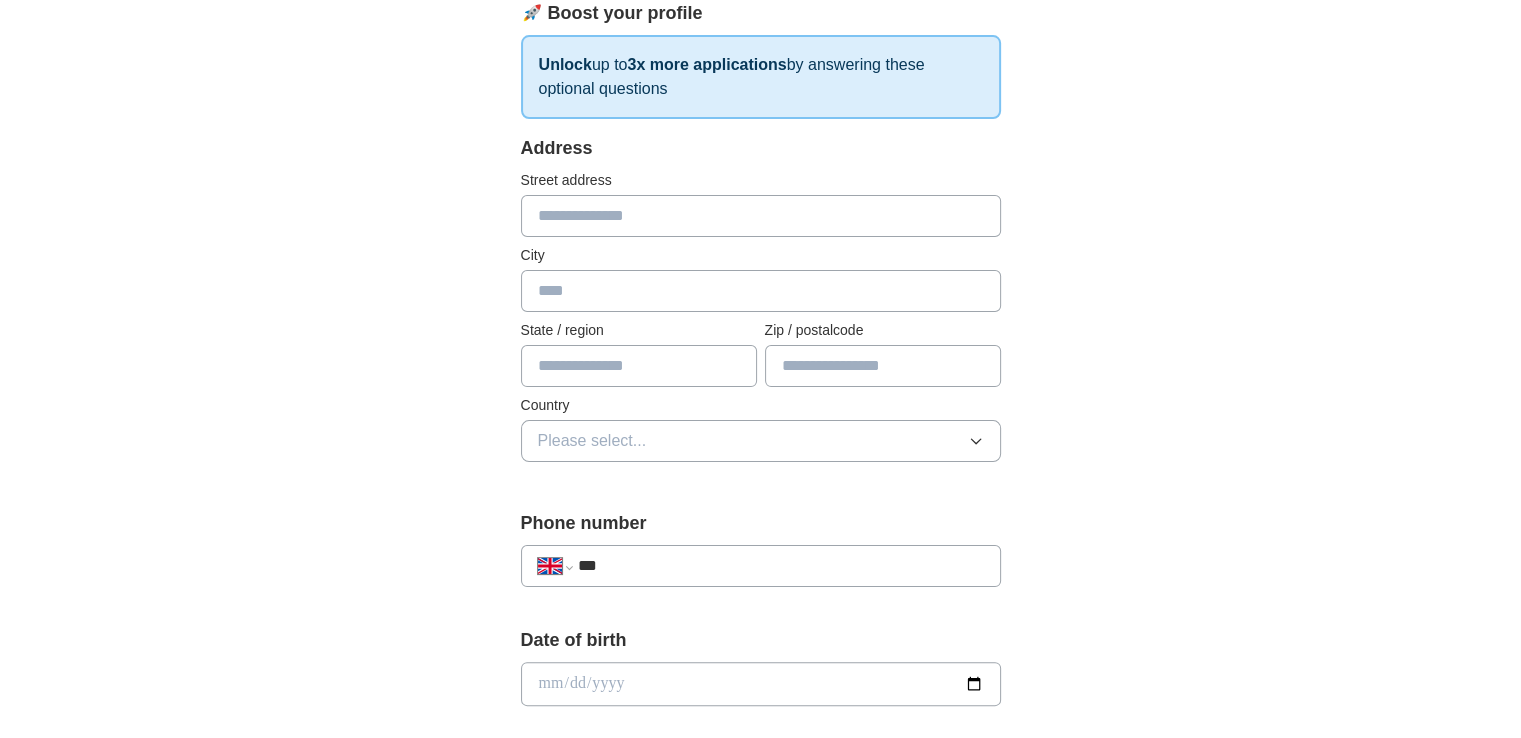 click at bounding box center (761, 216) 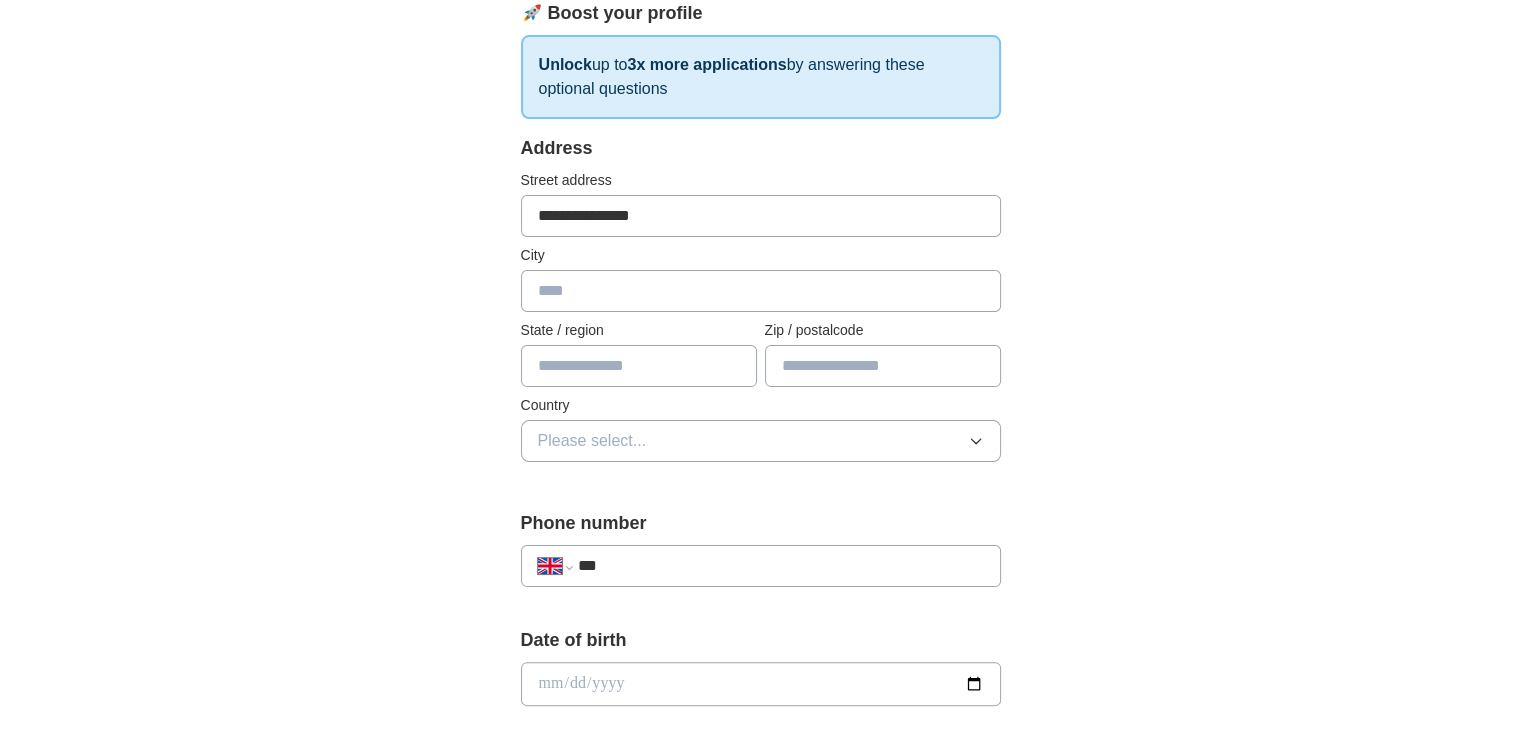 type on "******" 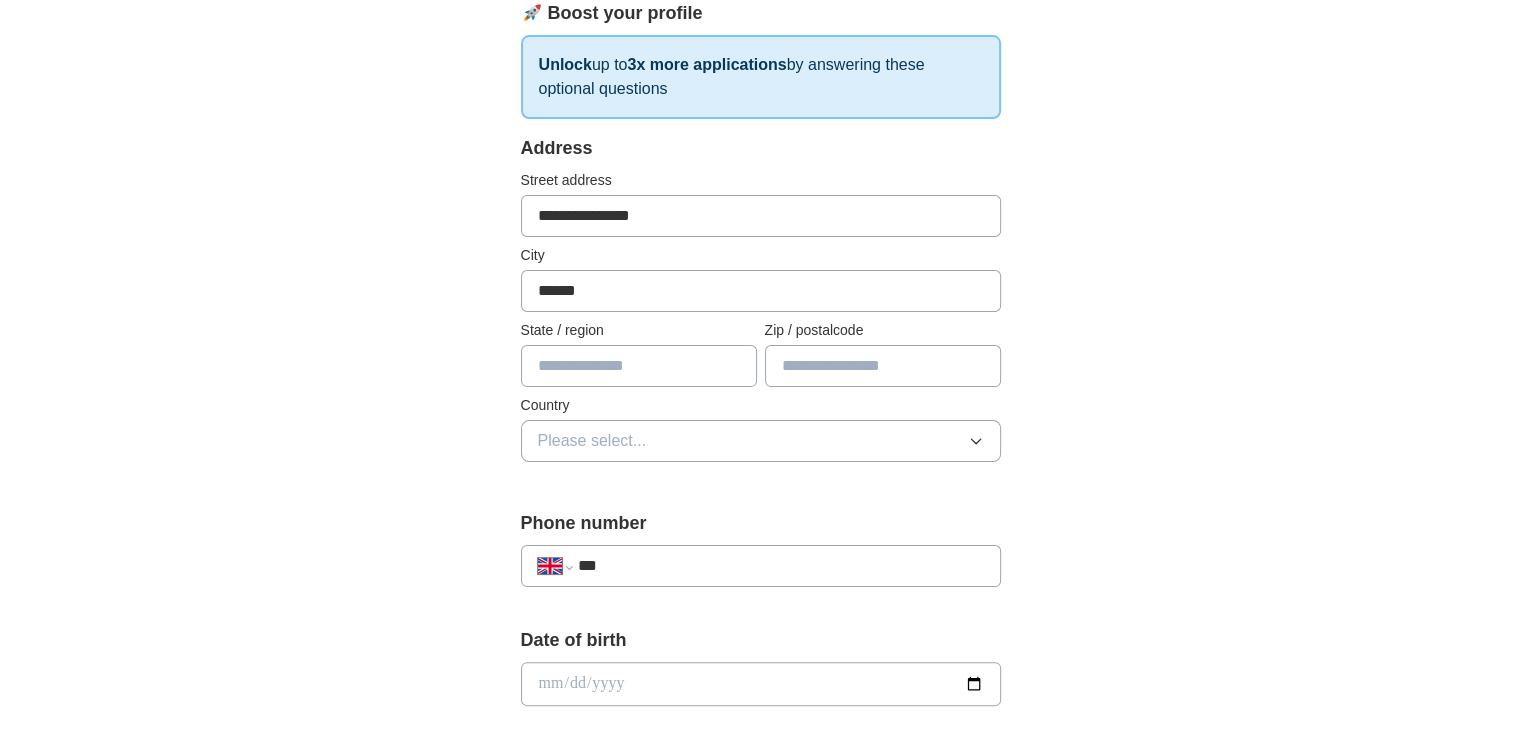 type on "*******" 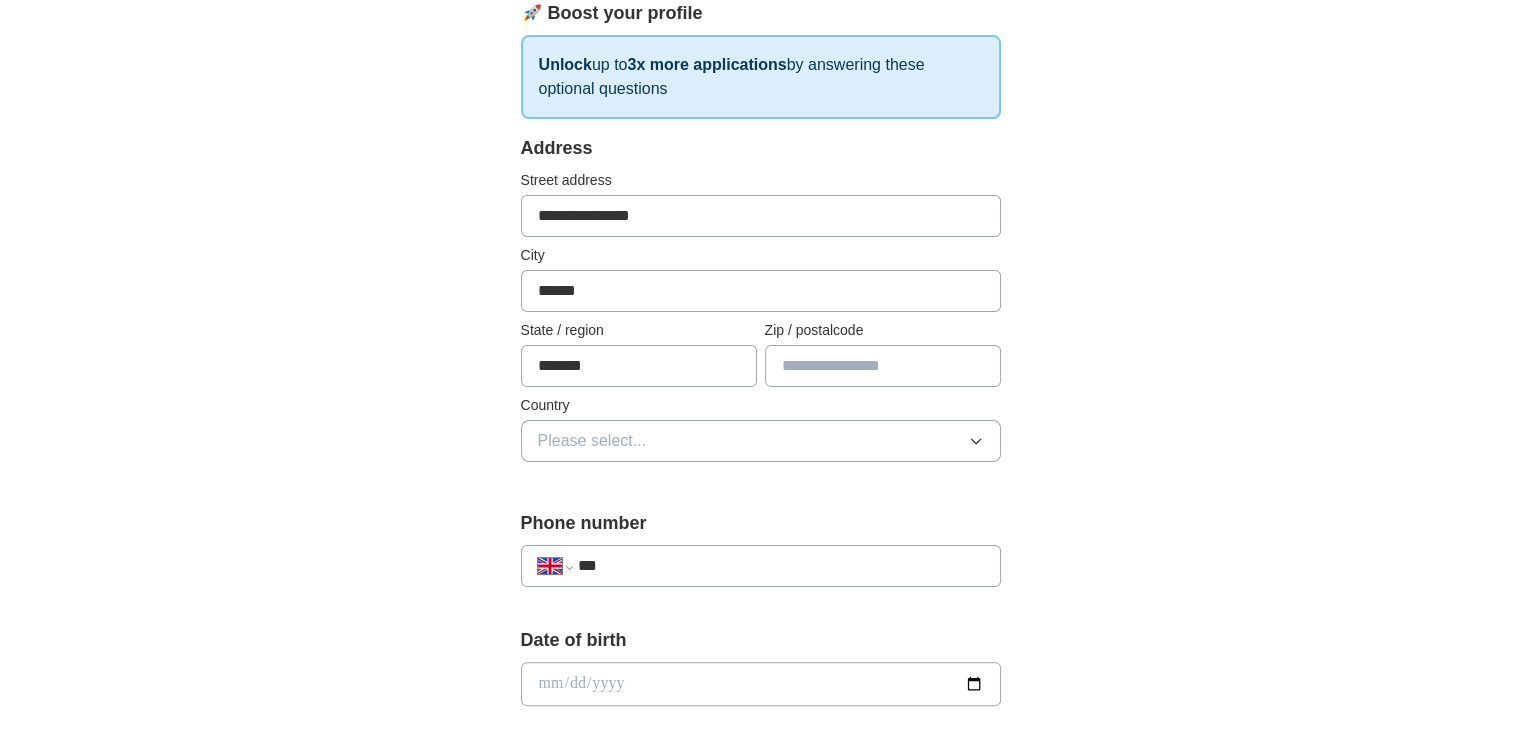 type on "*******" 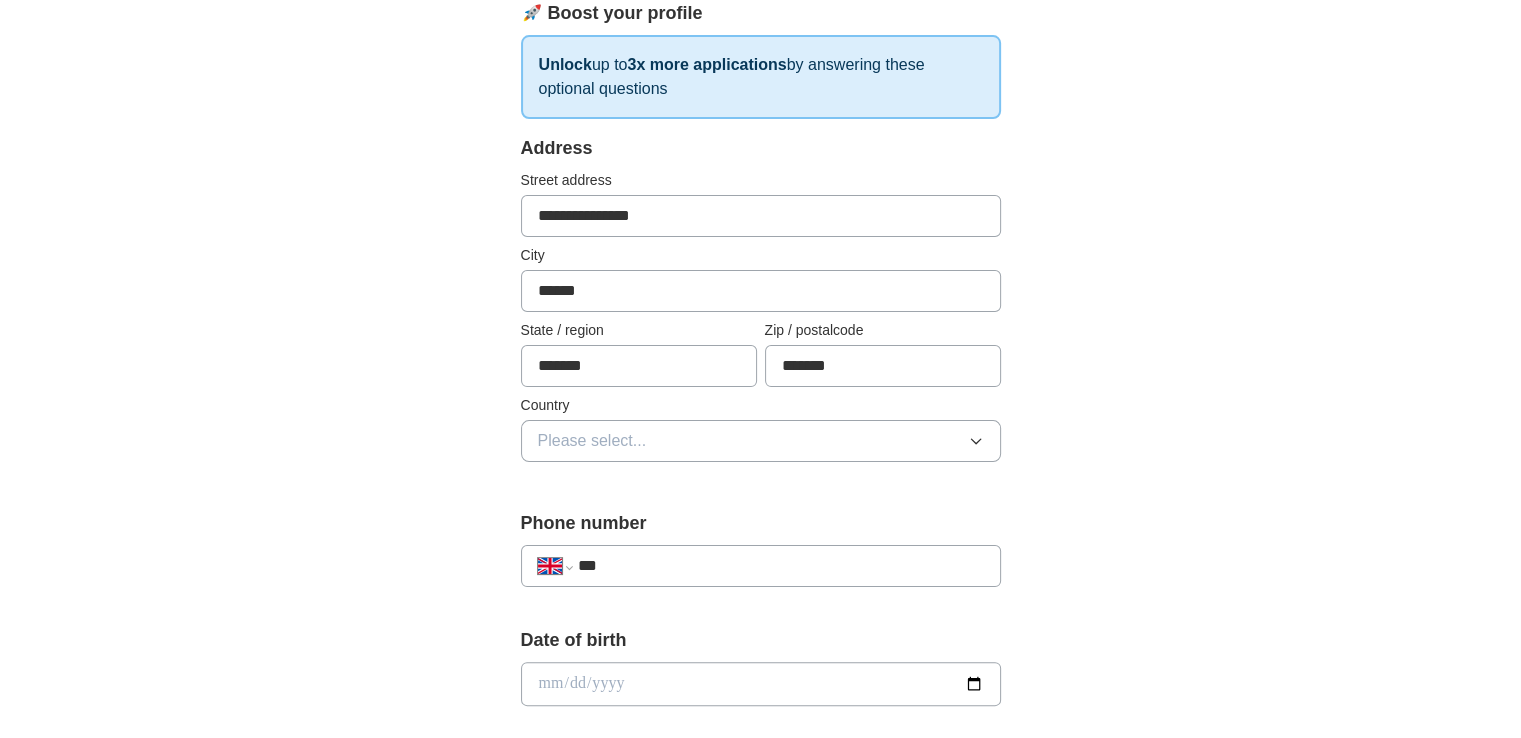 click on "Please select..." at bounding box center (592, 441) 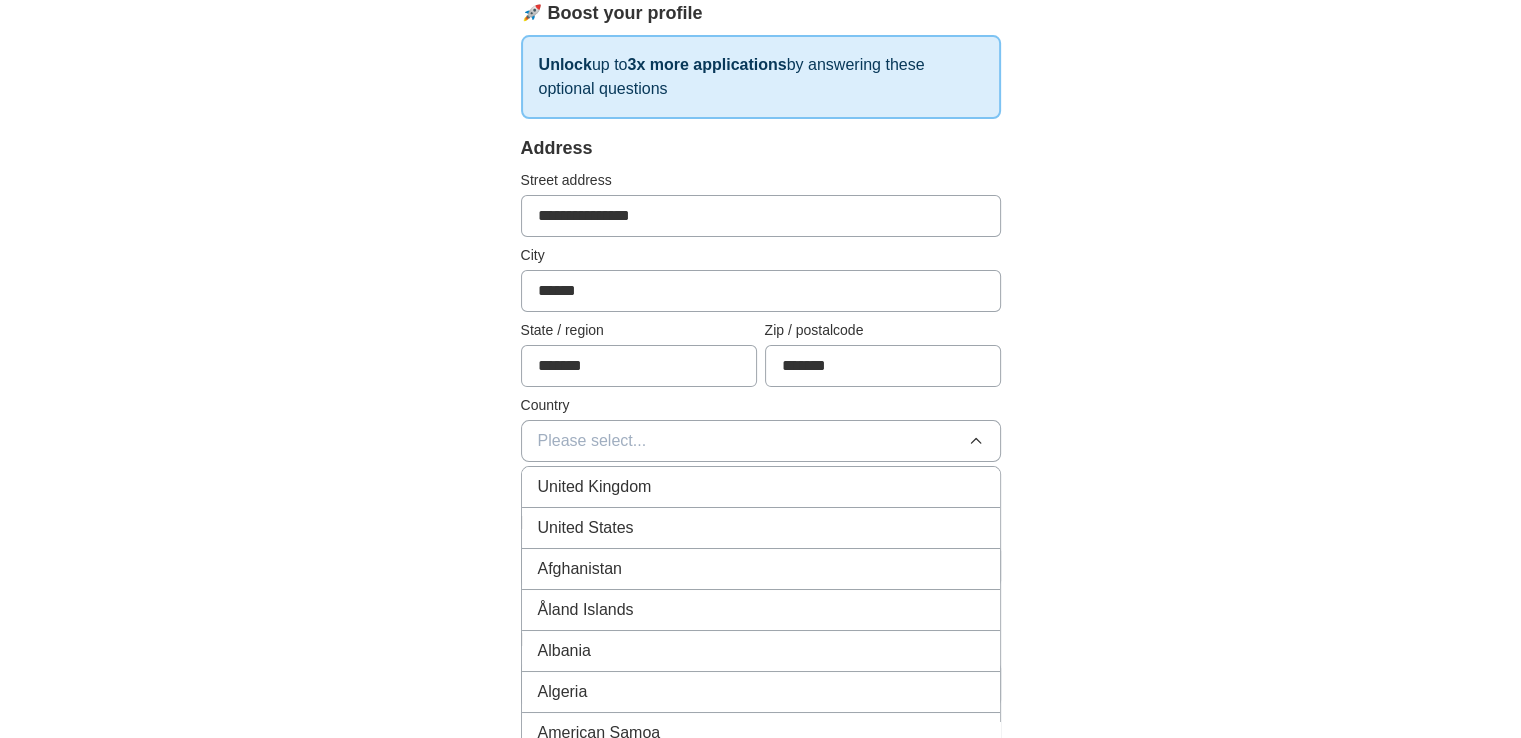 click on "United Kingdom" at bounding box center [761, 487] 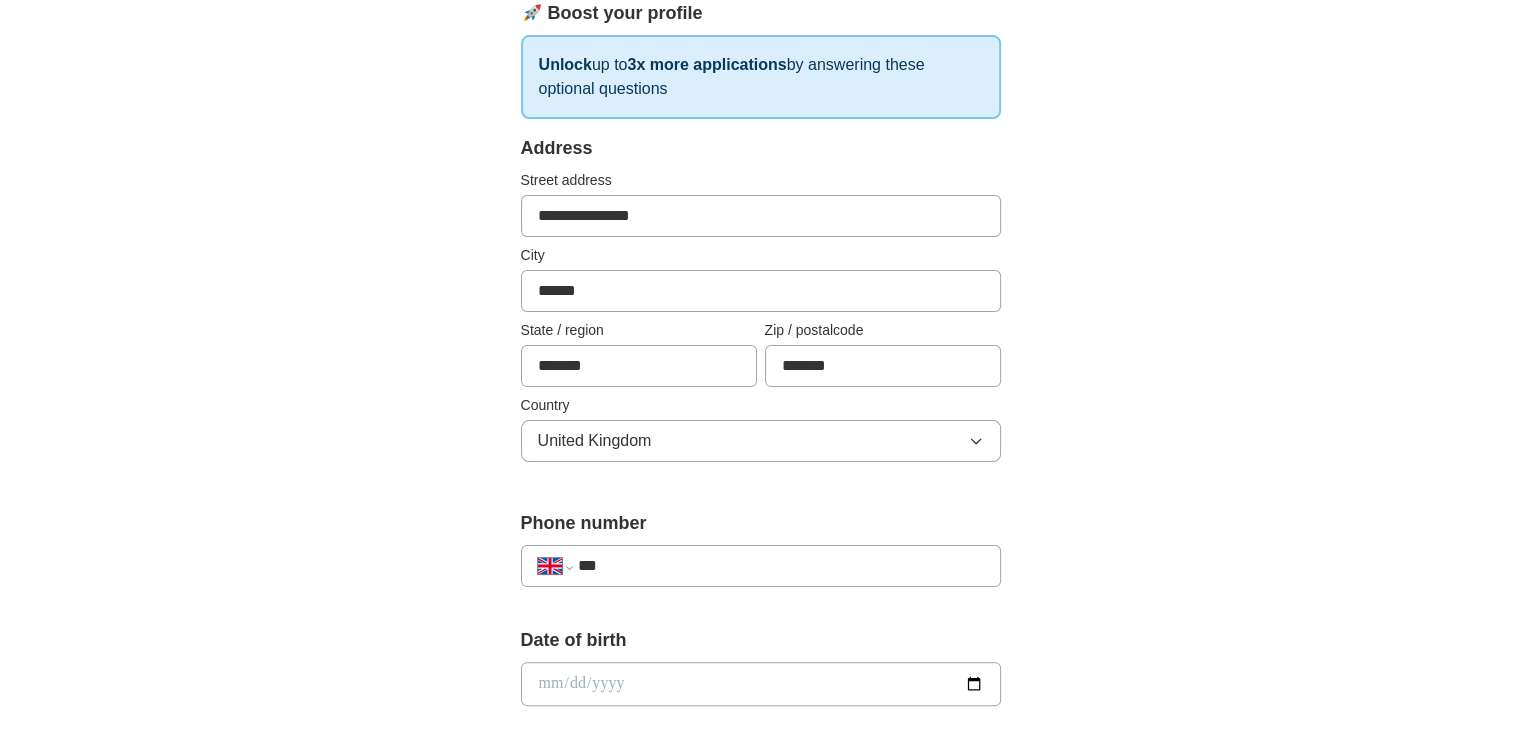 click on "**********" at bounding box center (761, 714) 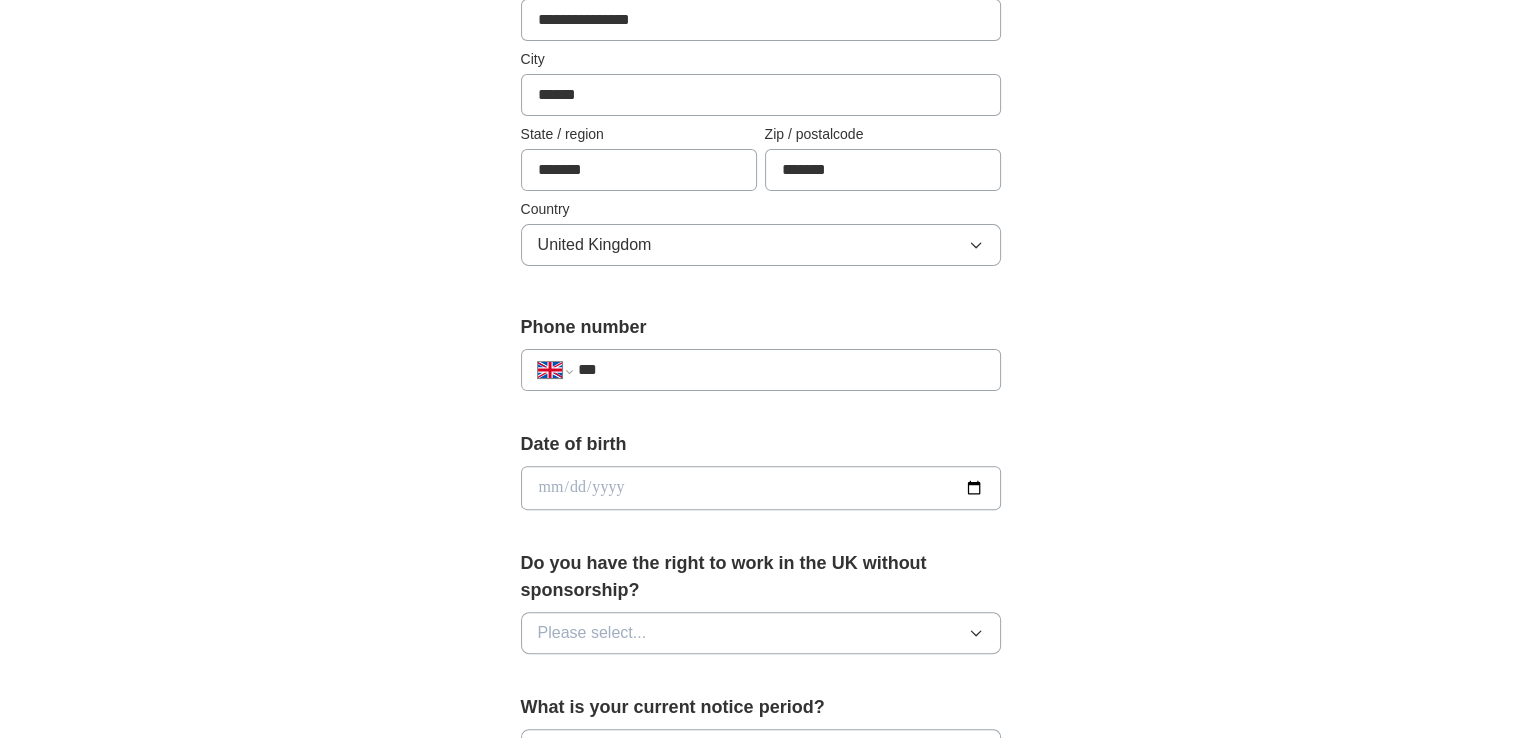scroll, scrollTop: 500, scrollLeft: 0, axis: vertical 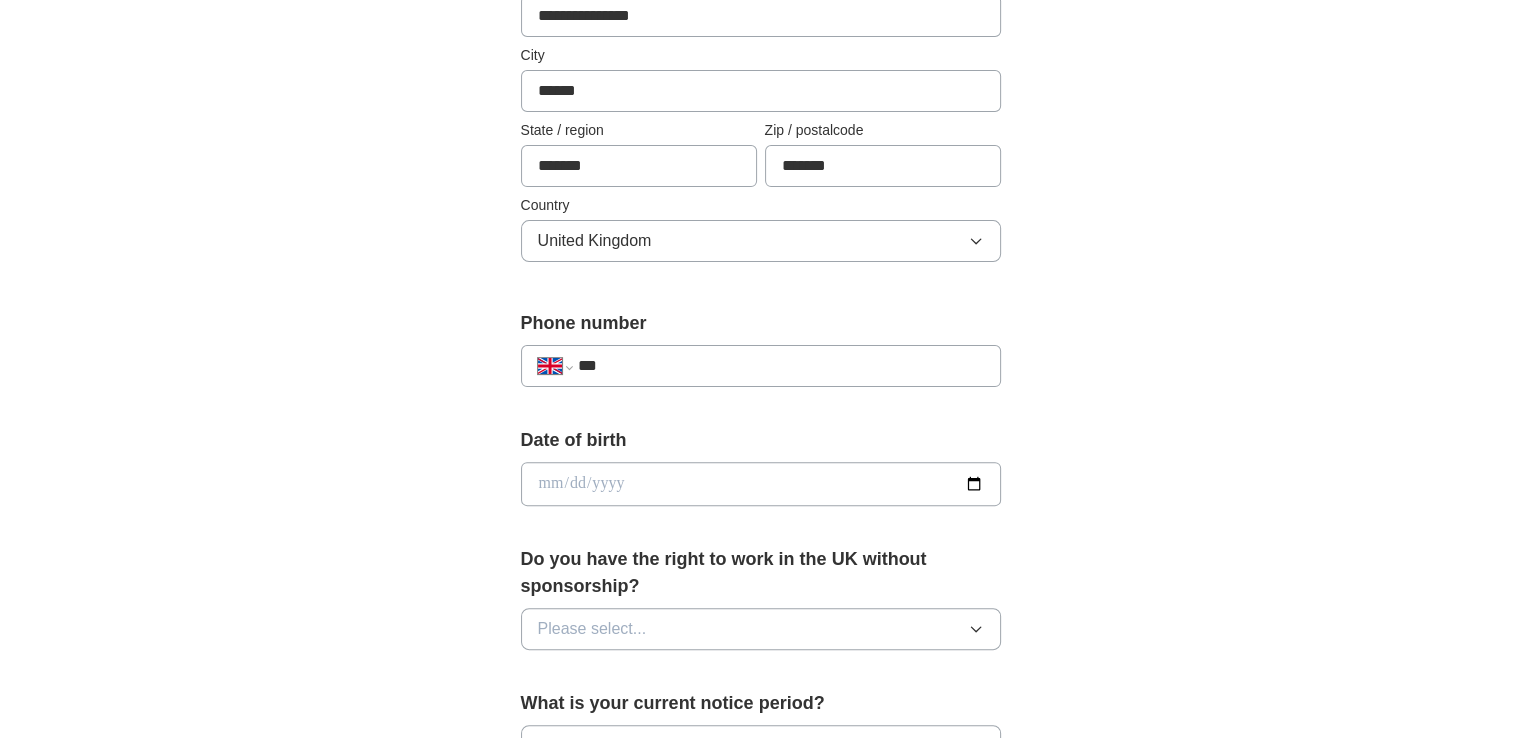 click on "***" at bounding box center (780, 366) 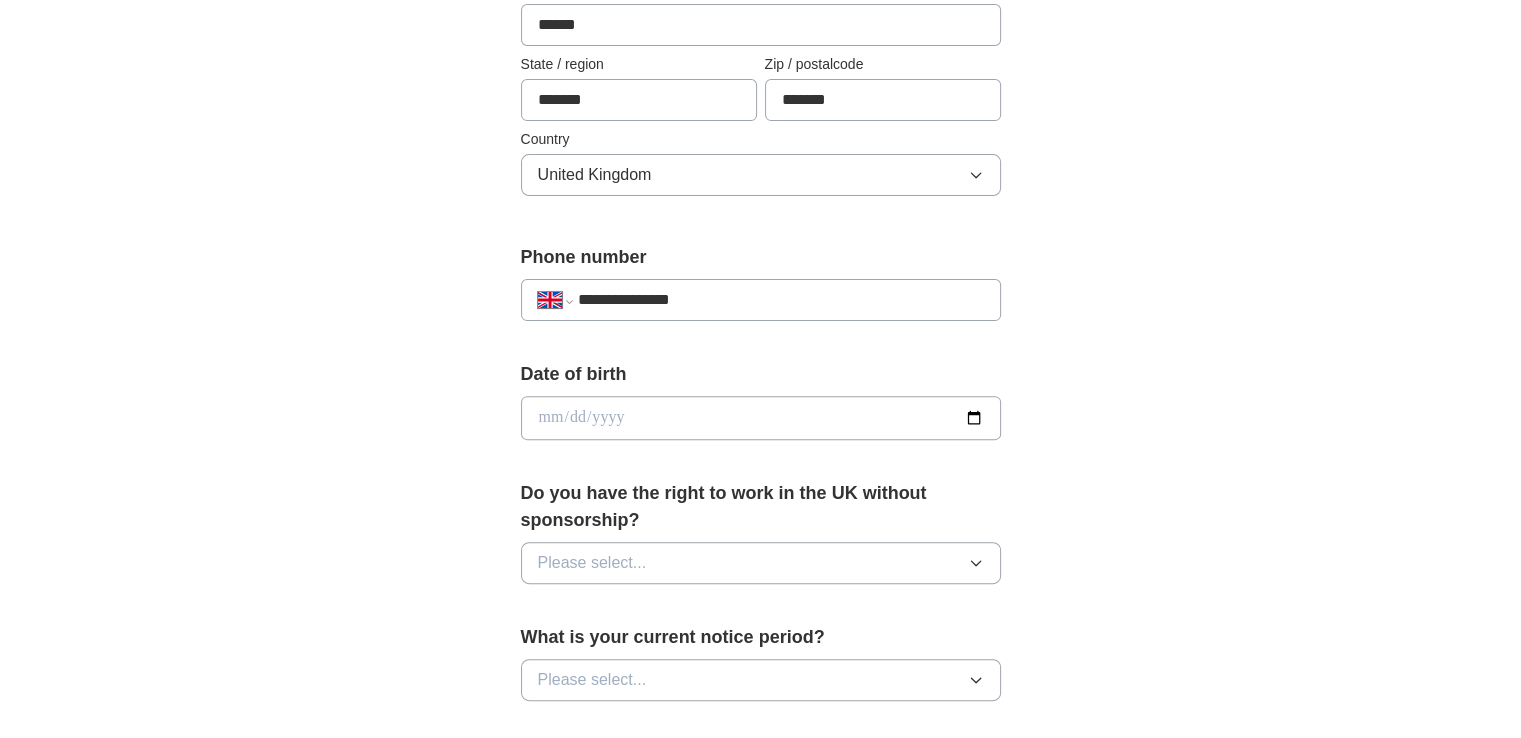 scroll, scrollTop: 600, scrollLeft: 0, axis: vertical 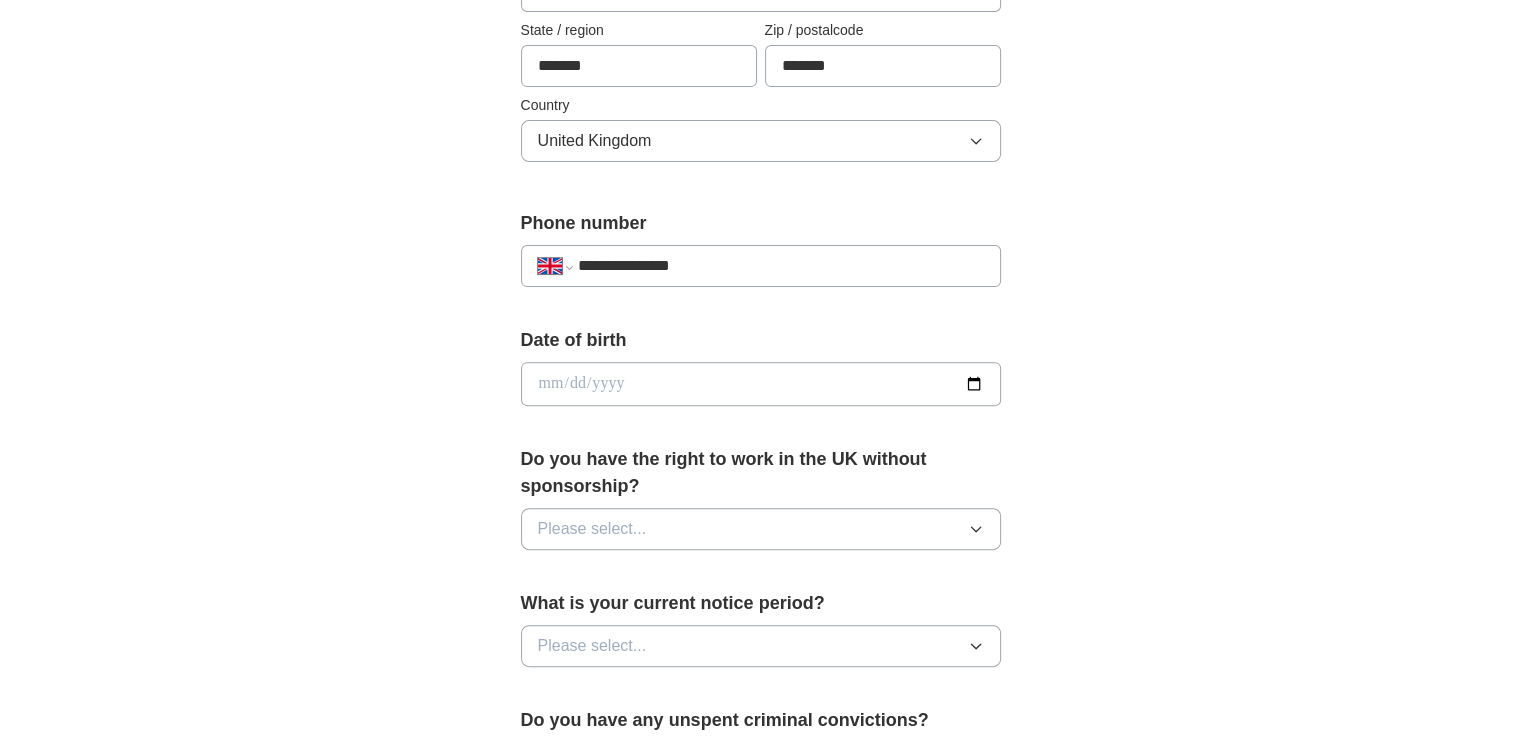 click at bounding box center [761, 384] 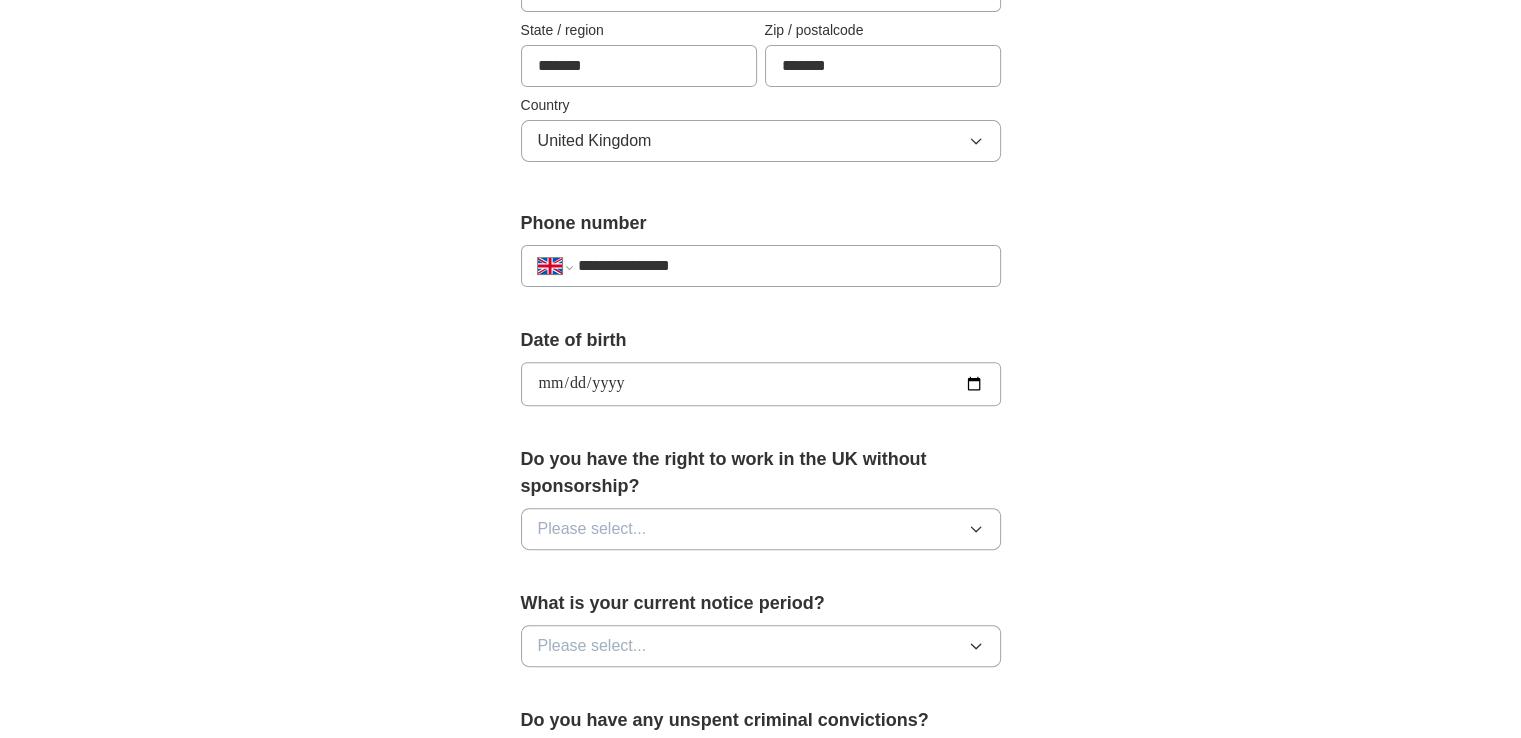 type on "**********" 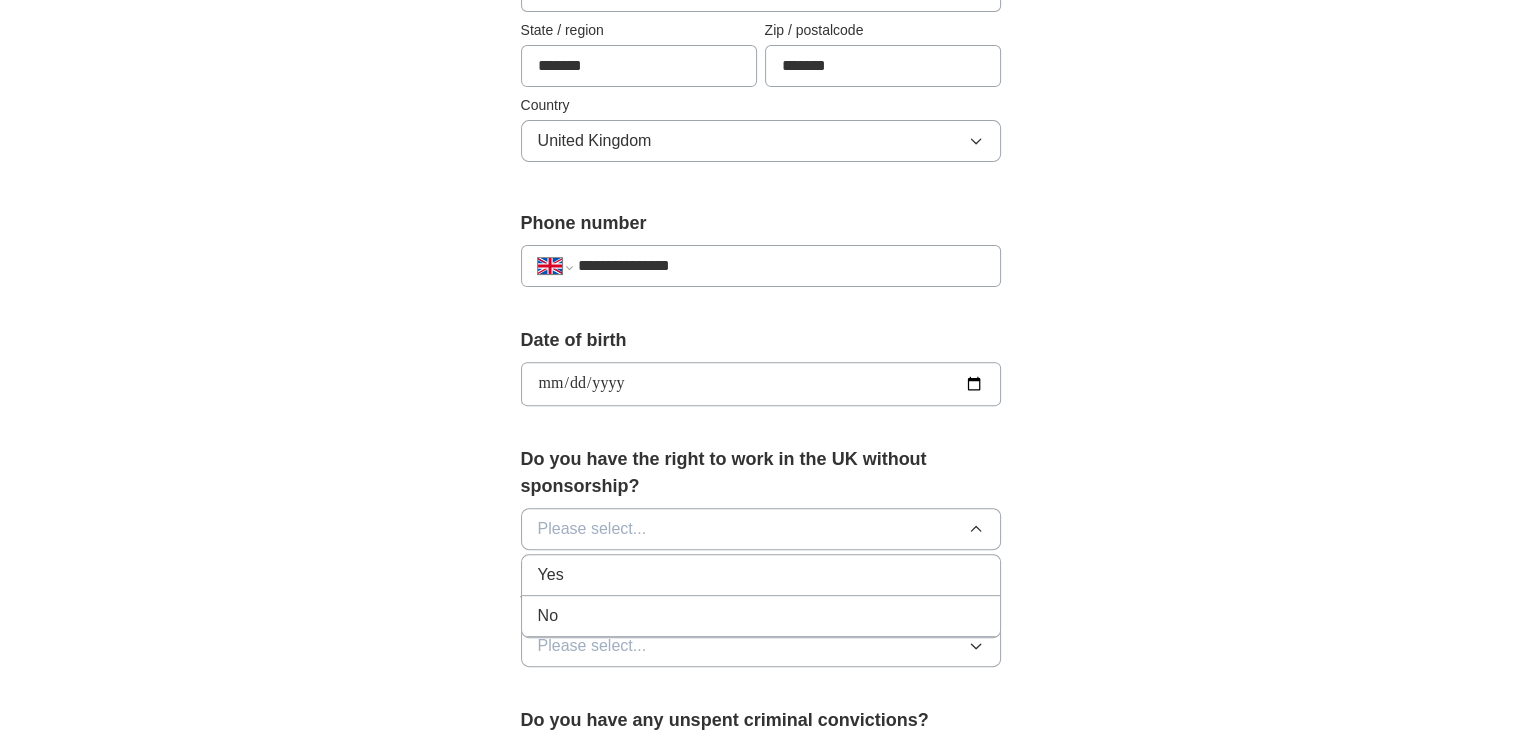 click on "Yes" at bounding box center [761, 575] 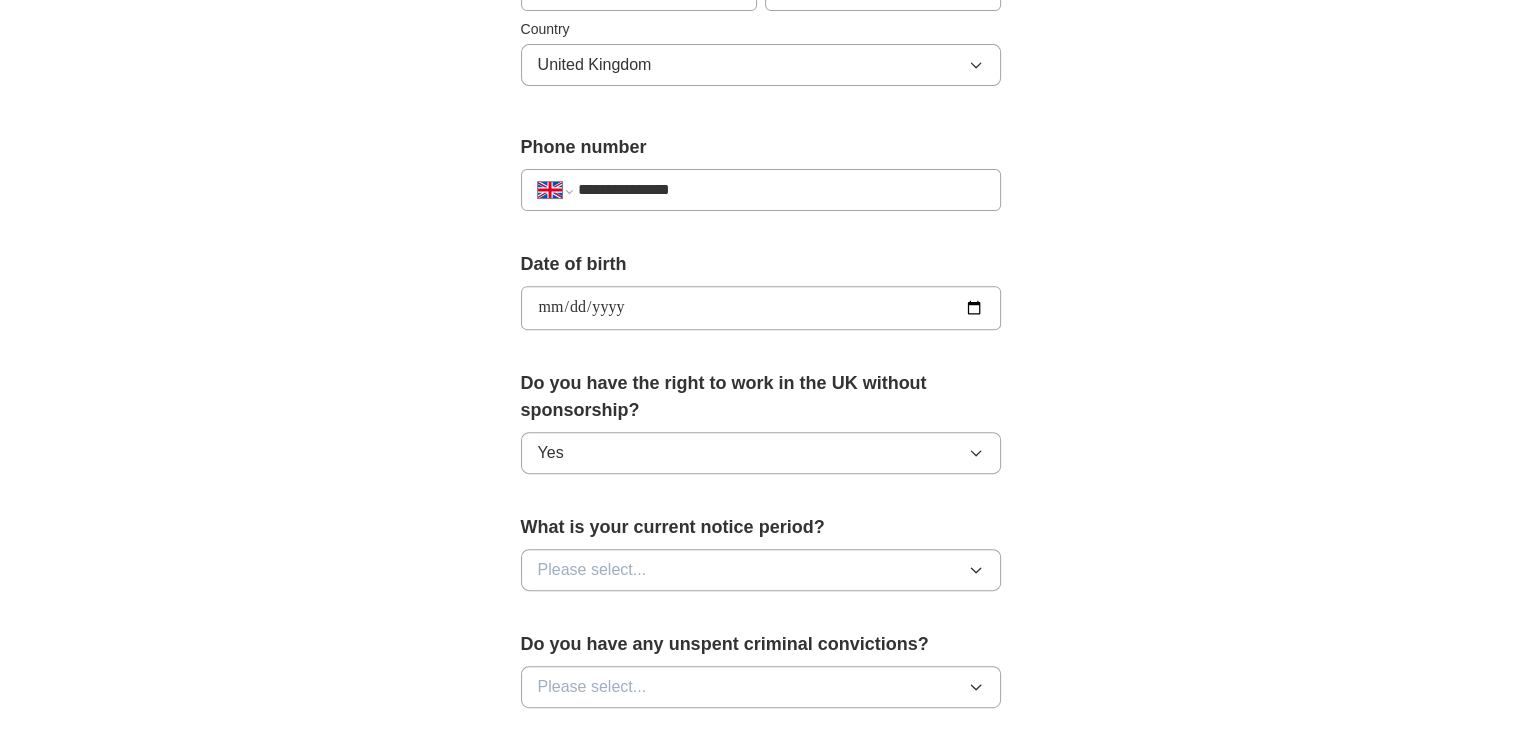 scroll, scrollTop: 800, scrollLeft: 0, axis: vertical 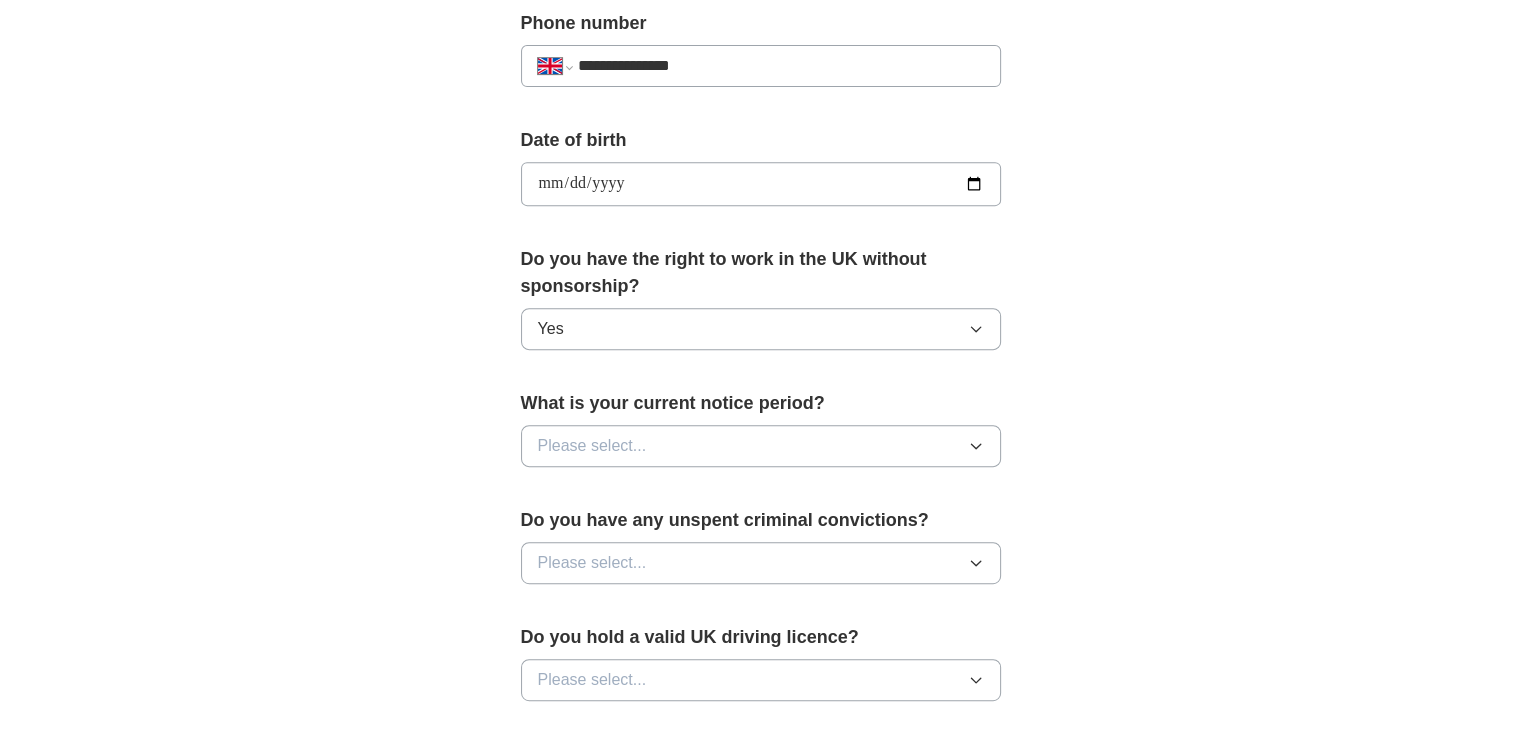 click on "Please select..." at bounding box center (761, 446) 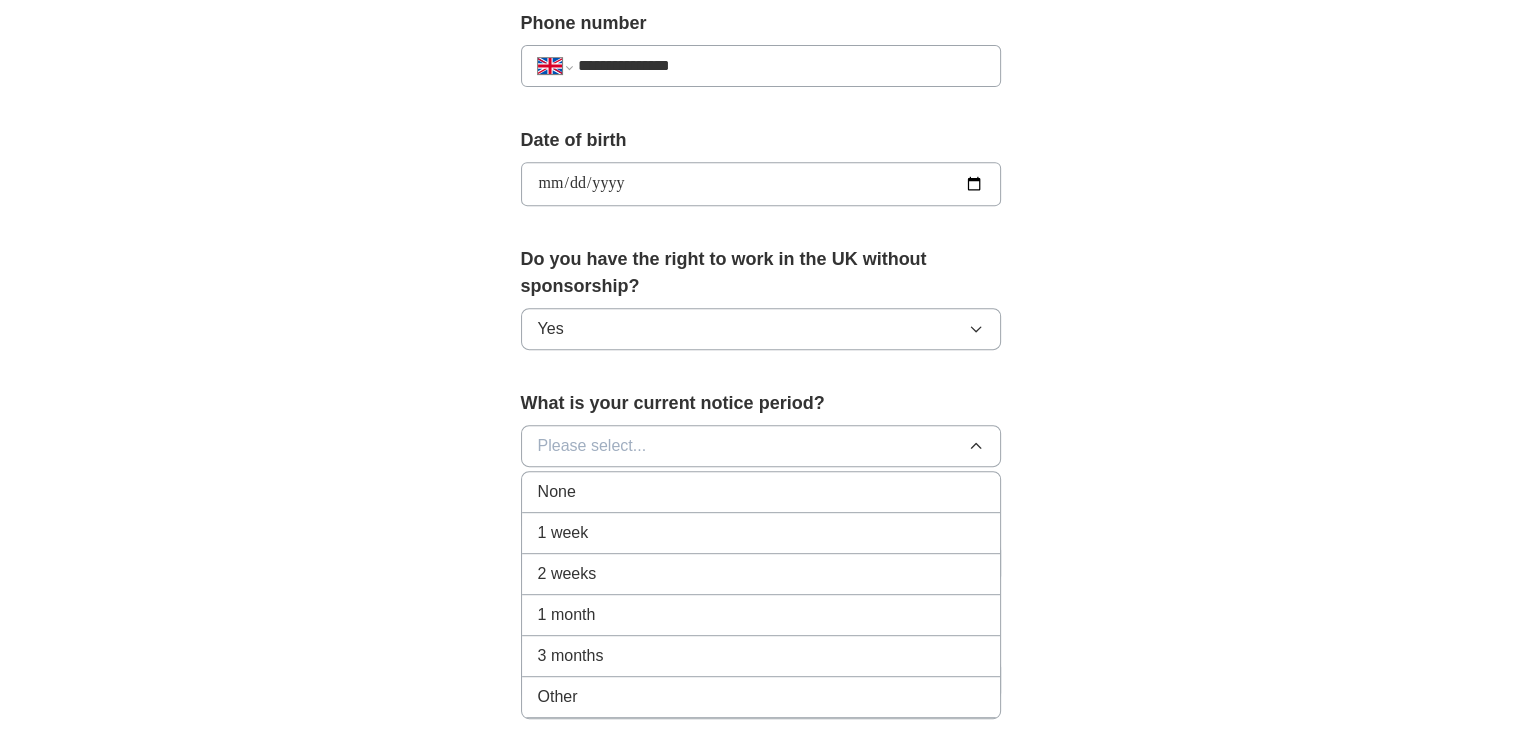 click on "None" at bounding box center (761, 492) 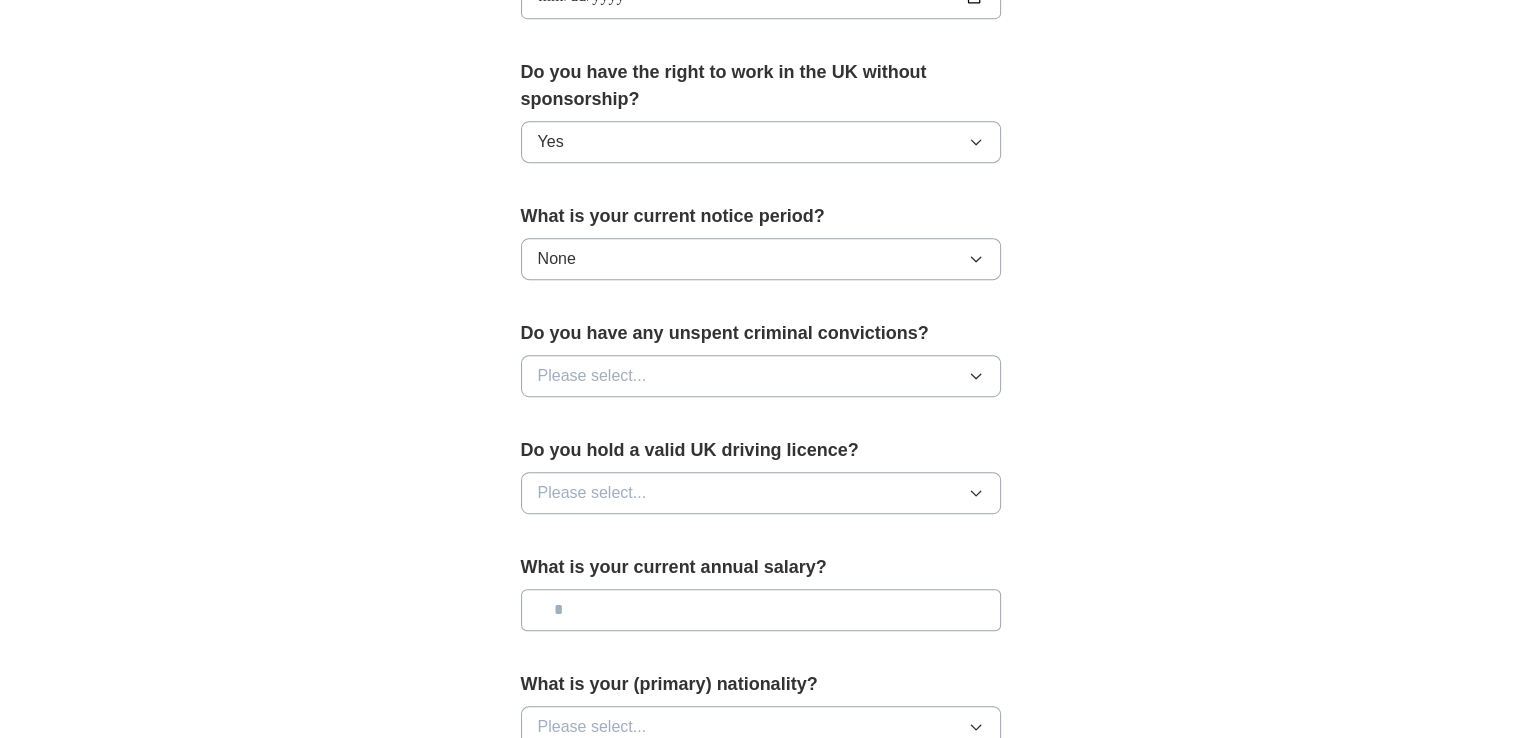 scroll, scrollTop: 1000, scrollLeft: 0, axis: vertical 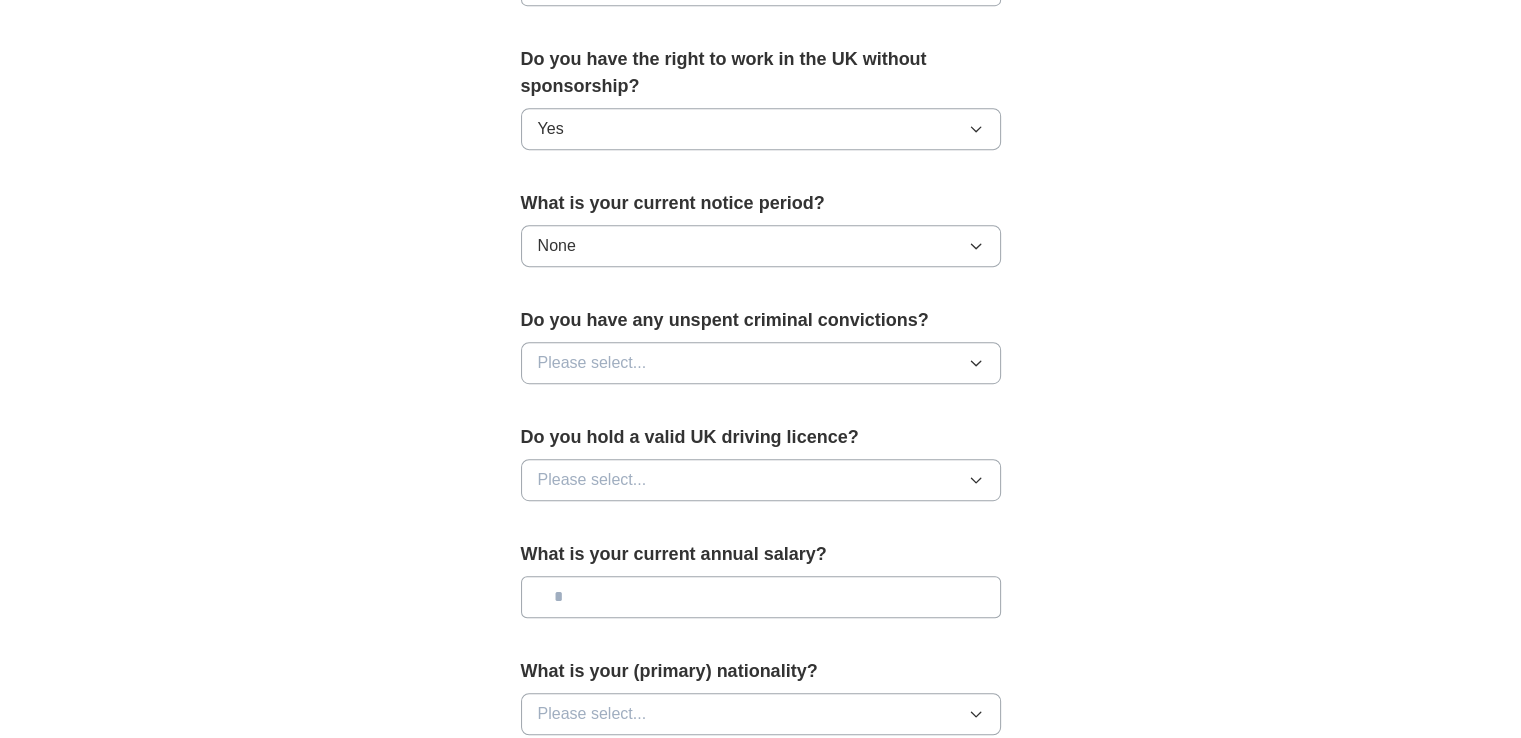 click on "Please select..." at bounding box center [761, 363] 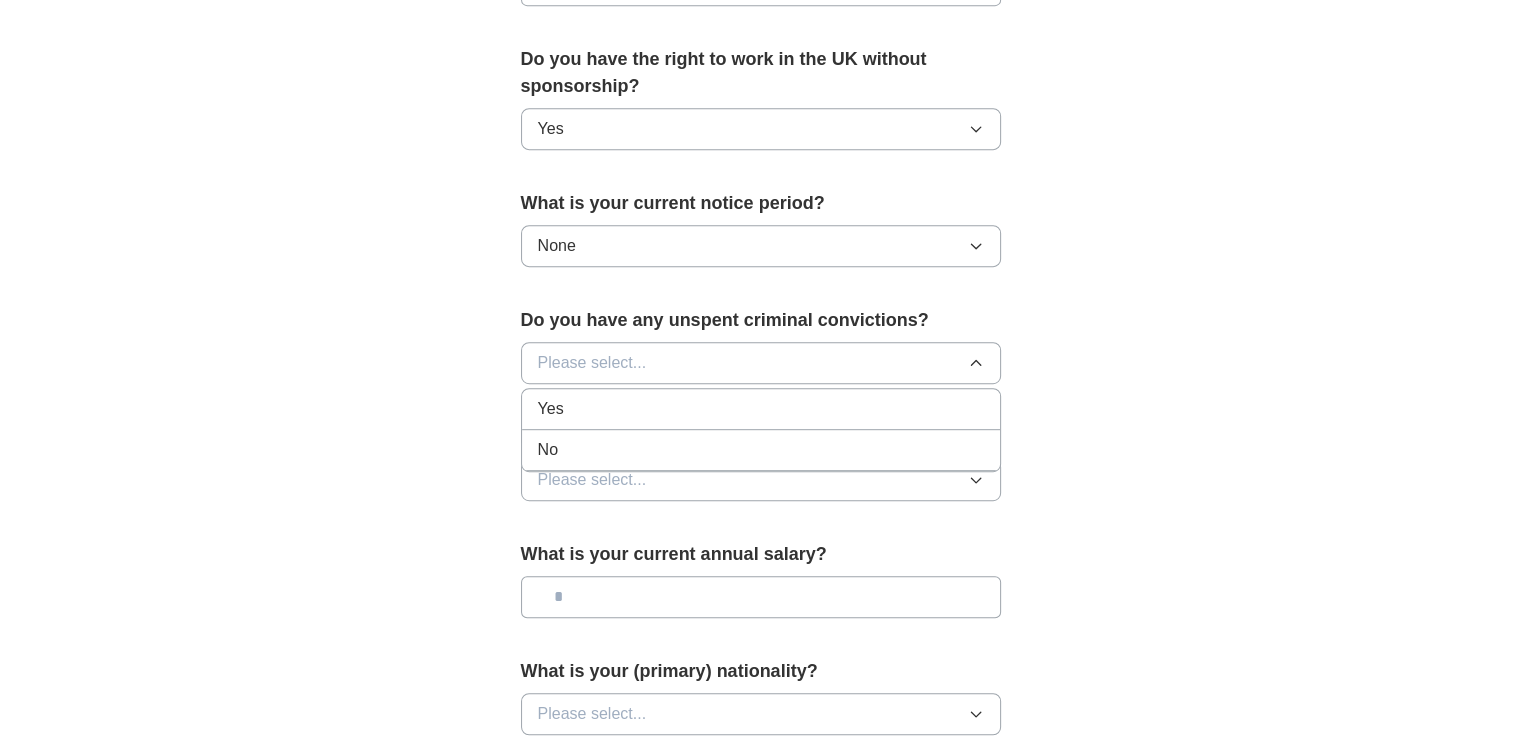 click on "No" at bounding box center (761, 450) 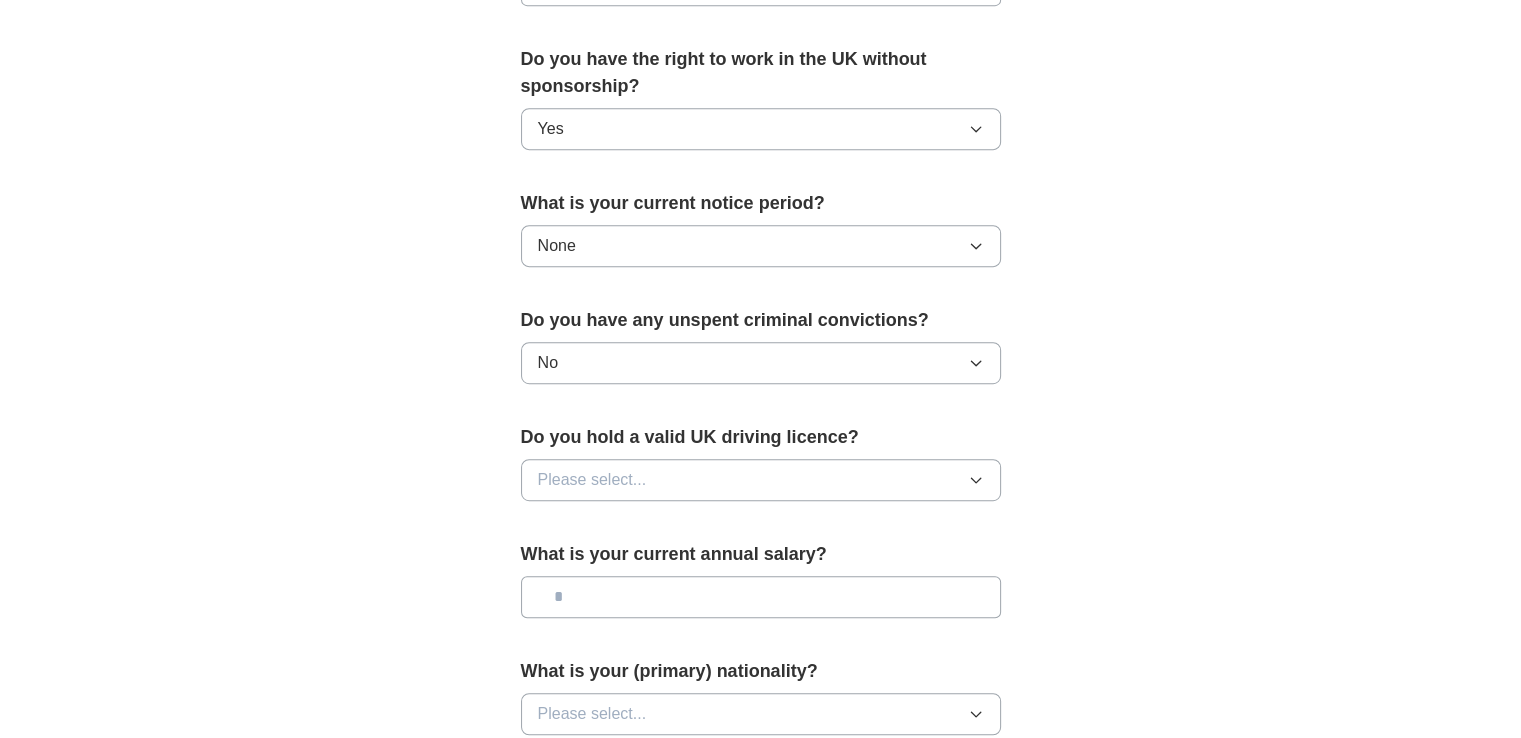 click on "Please select..." at bounding box center [592, 480] 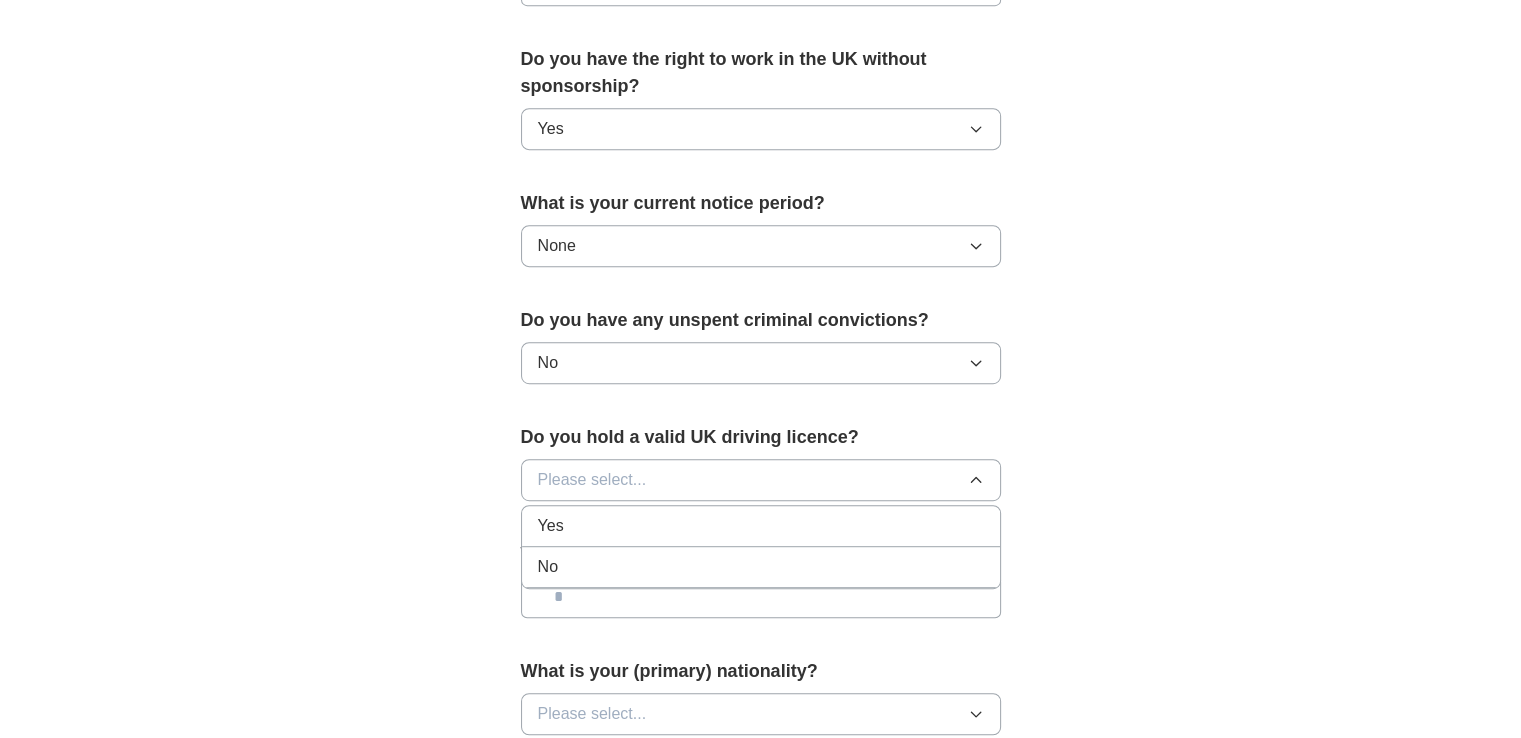 click on "No" at bounding box center (761, 567) 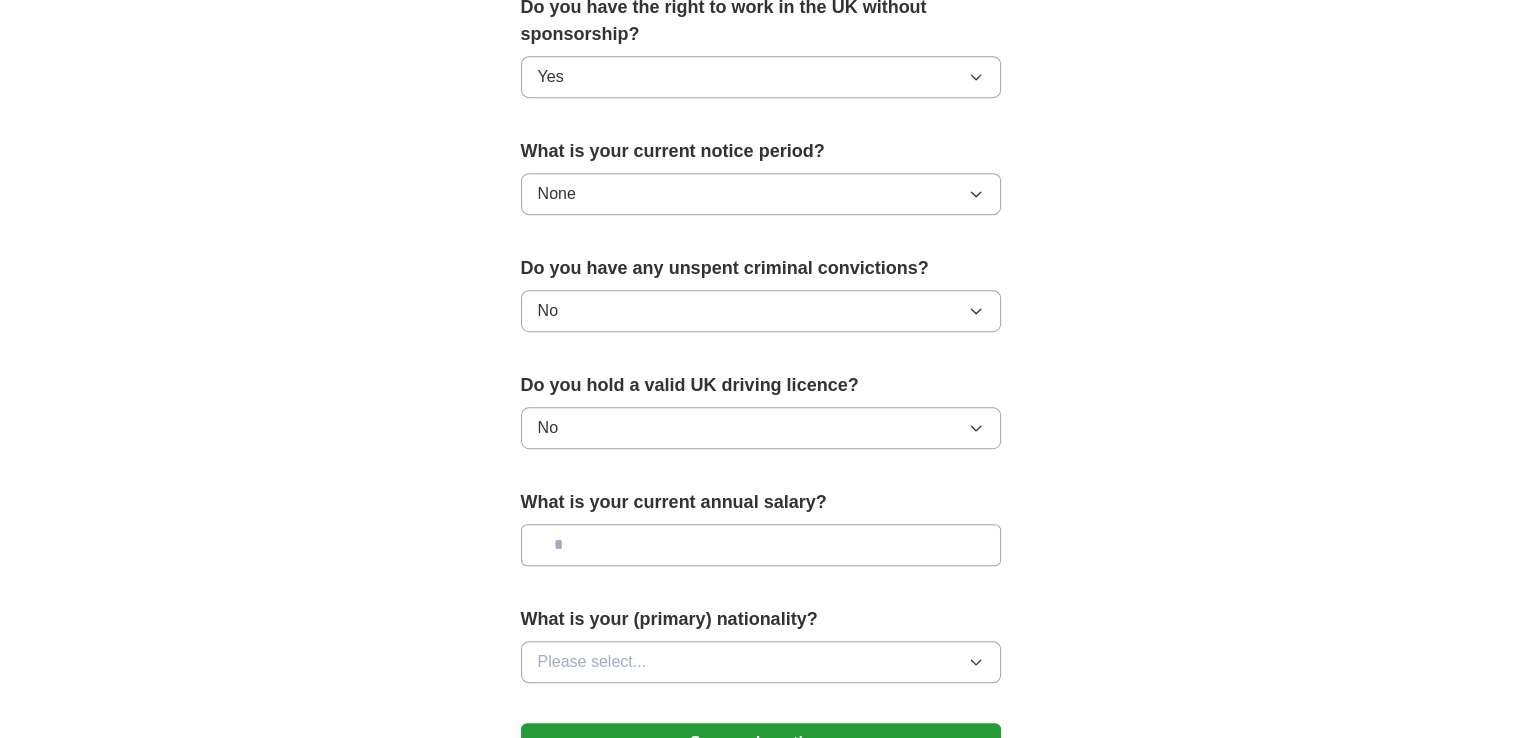 scroll, scrollTop: 1100, scrollLeft: 0, axis: vertical 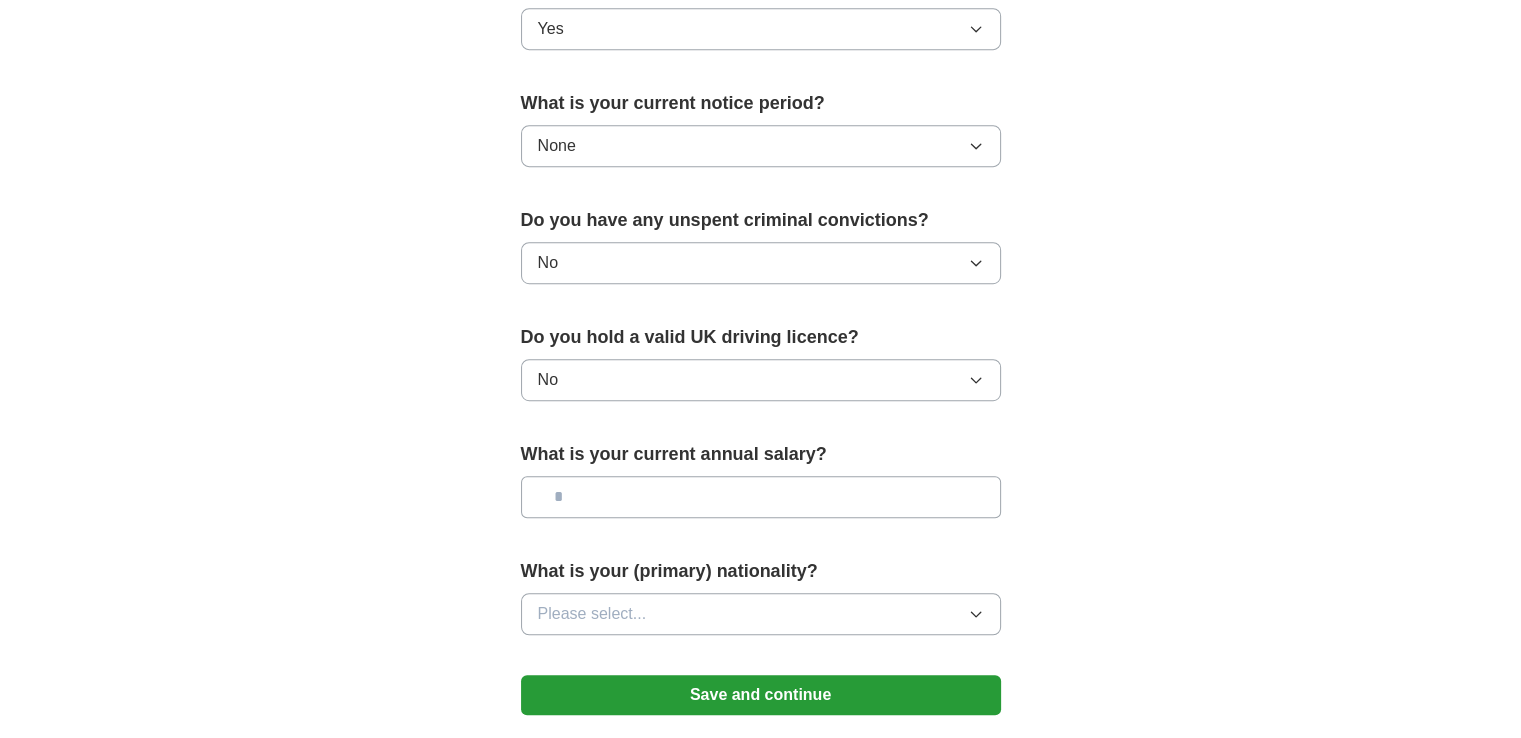click at bounding box center (761, 497) 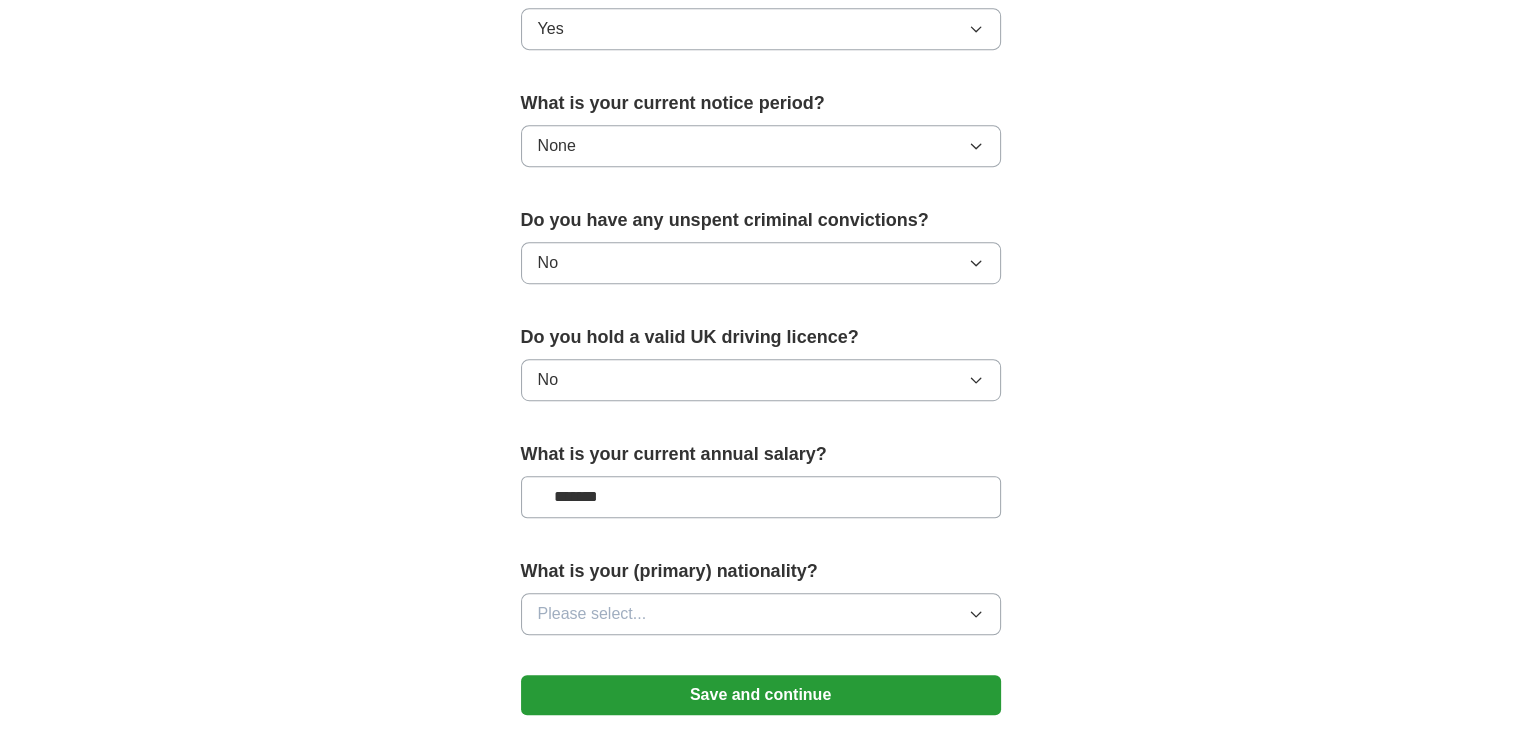 type on "*******" 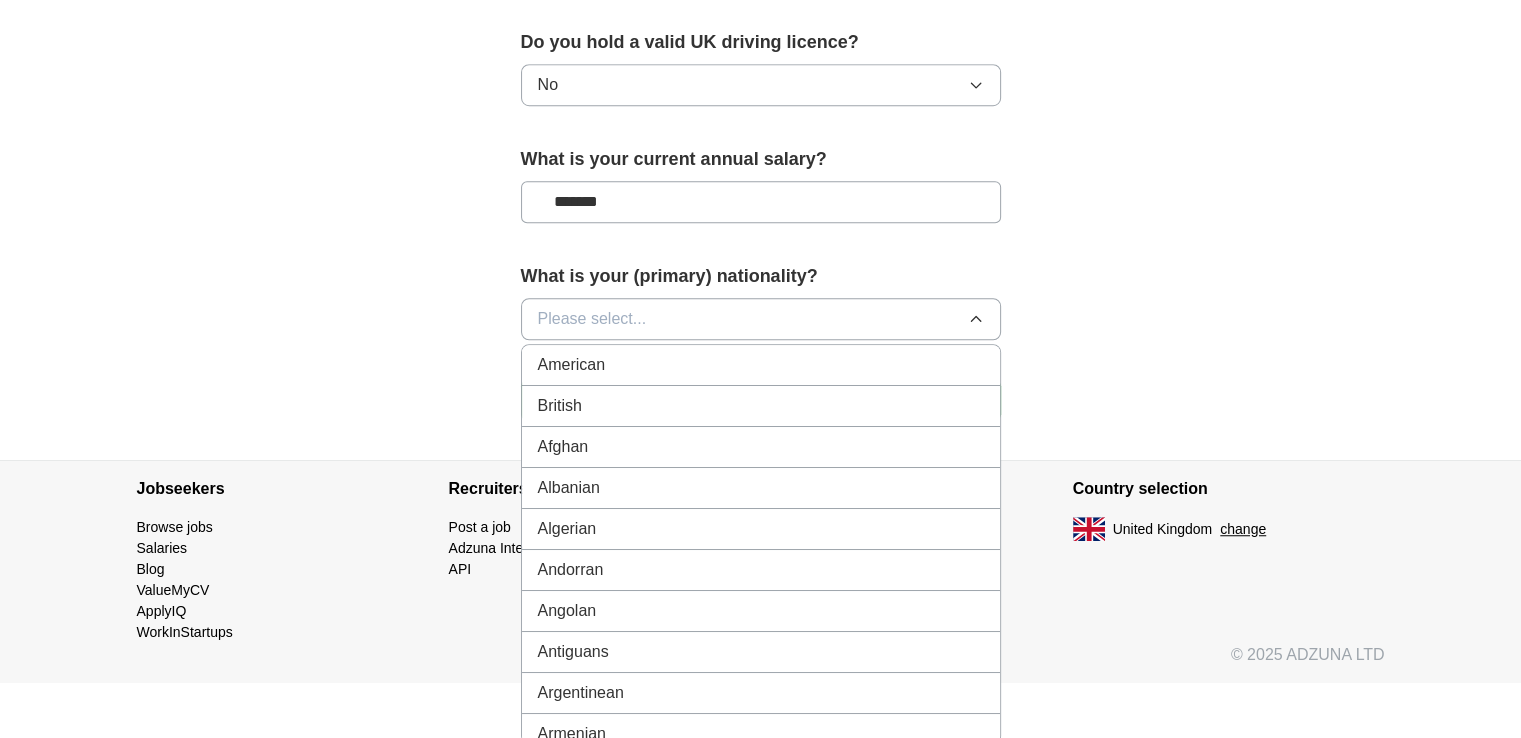 scroll, scrollTop: 1396, scrollLeft: 0, axis: vertical 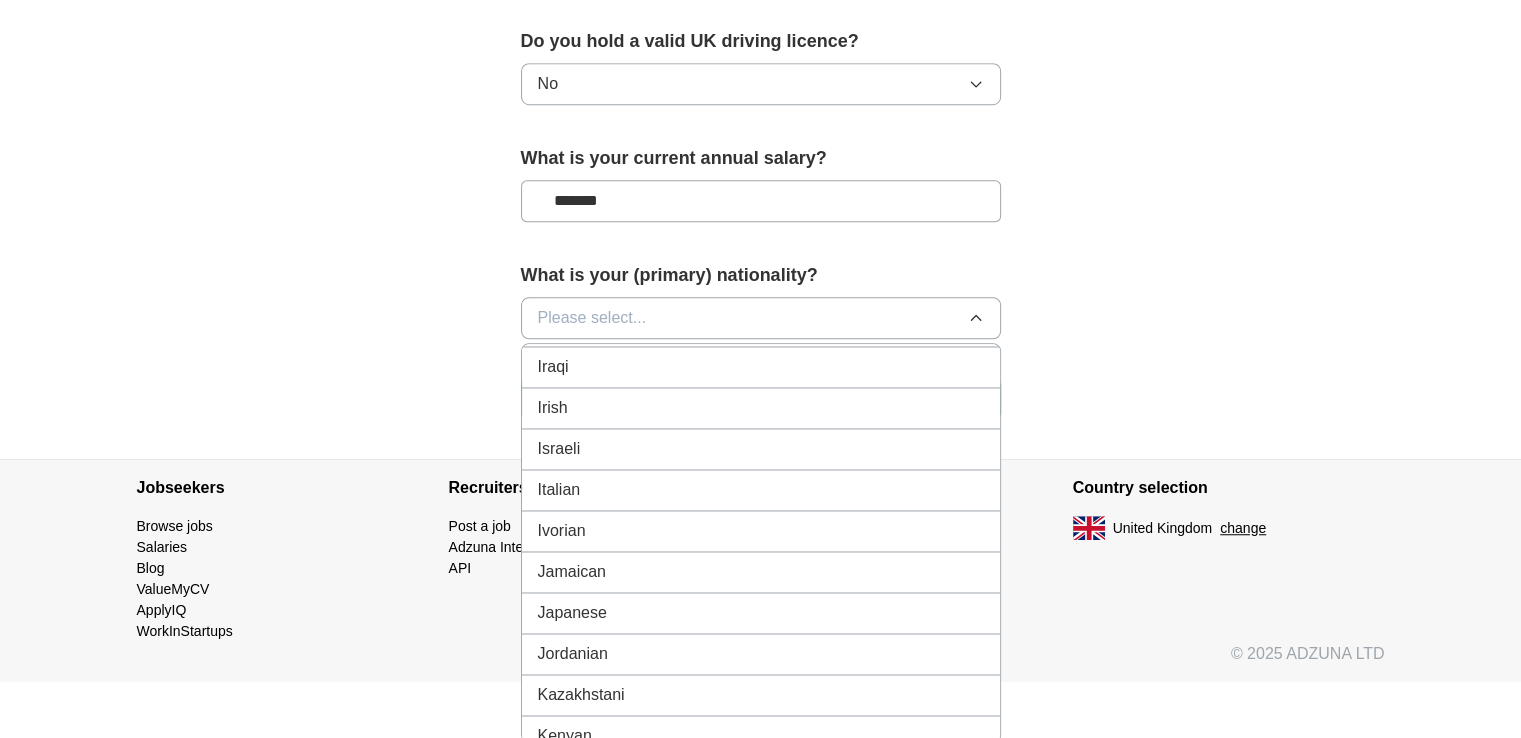 click on "Israeli" at bounding box center [761, 449] 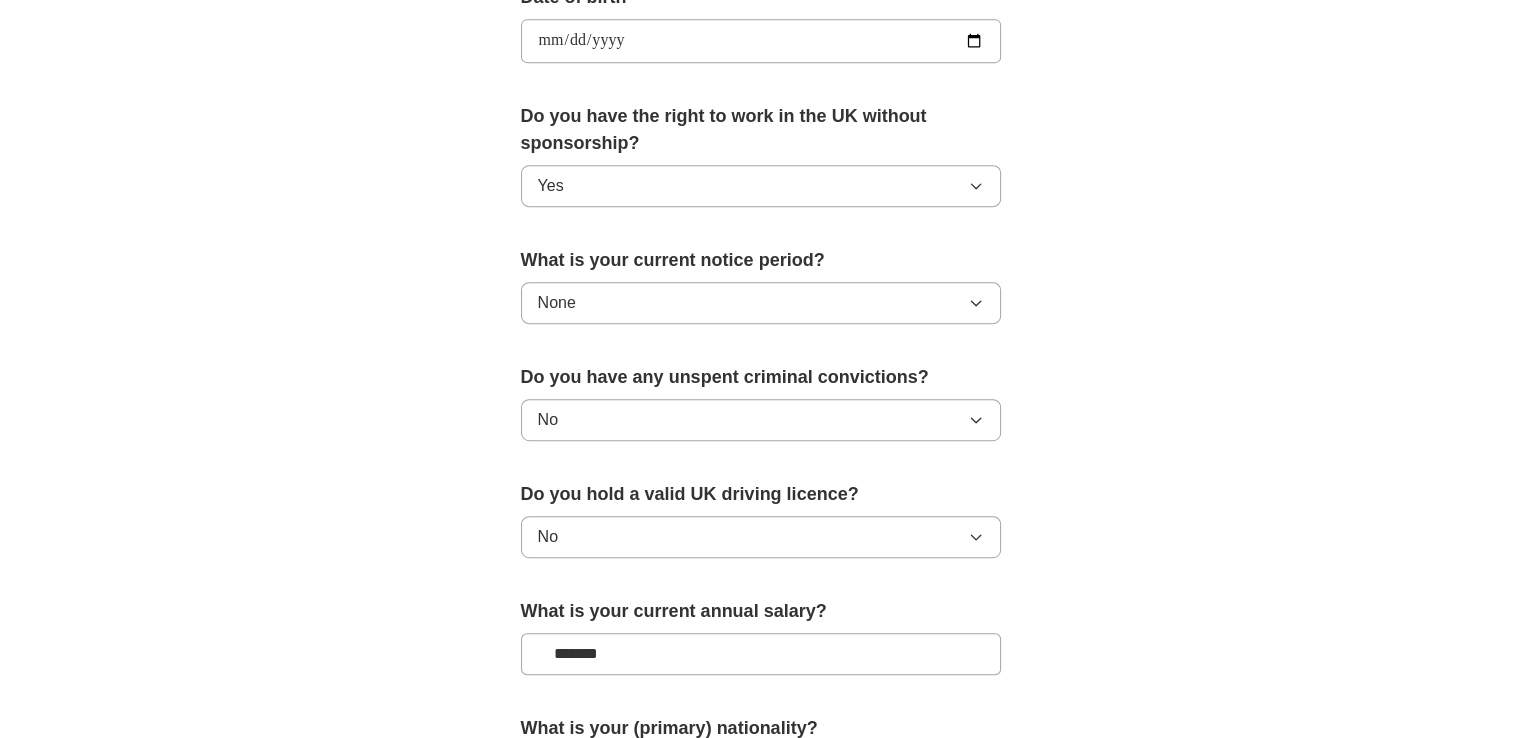 scroll, scrollTop: 1300, scrollLeft: 0, axis: vertical 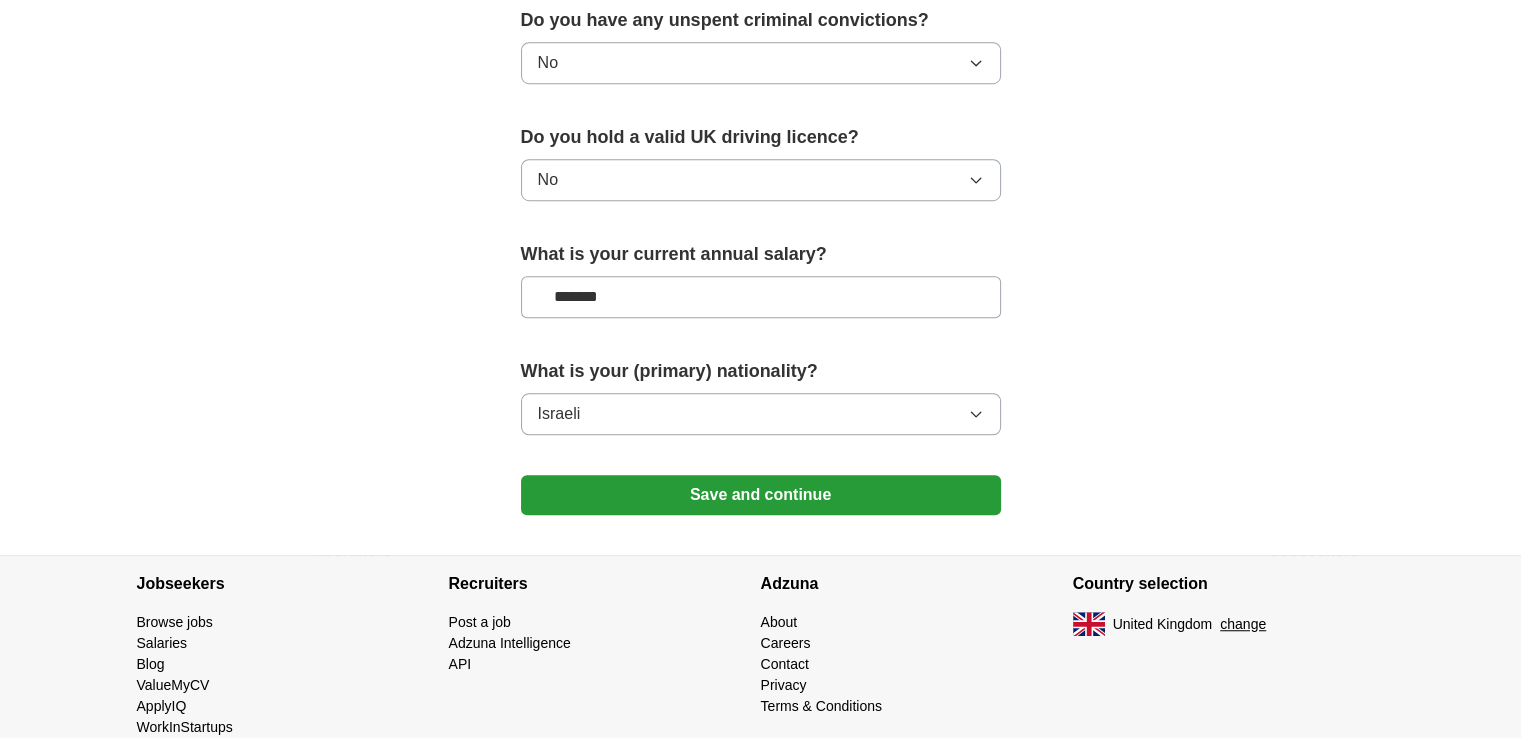 click on "Save and continue" at bounding box center [761, 495] 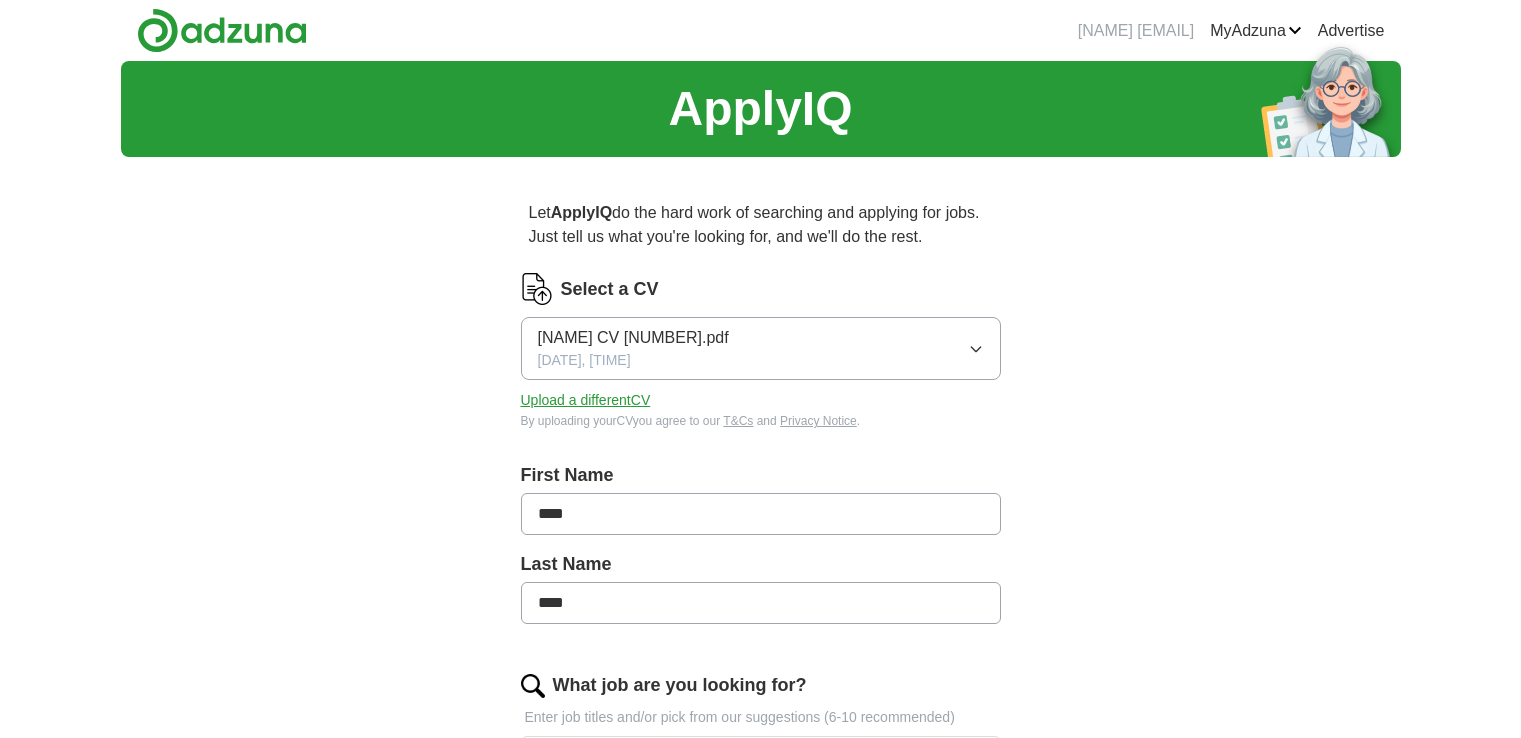 scroll, scrollTop: 0, scrollLeft: 0, axis: both 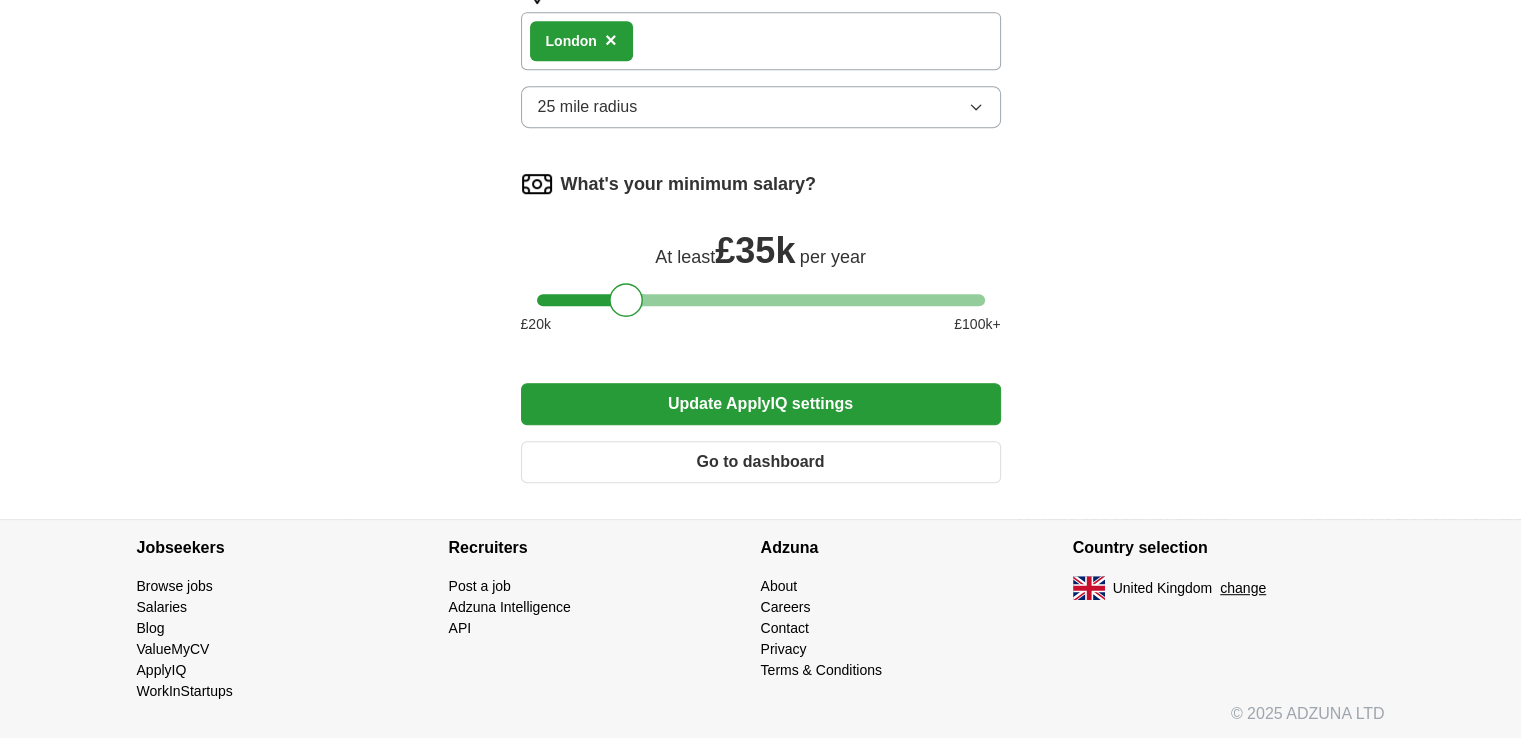 click on "Go to dashboard" at bounding box center [761, 462] 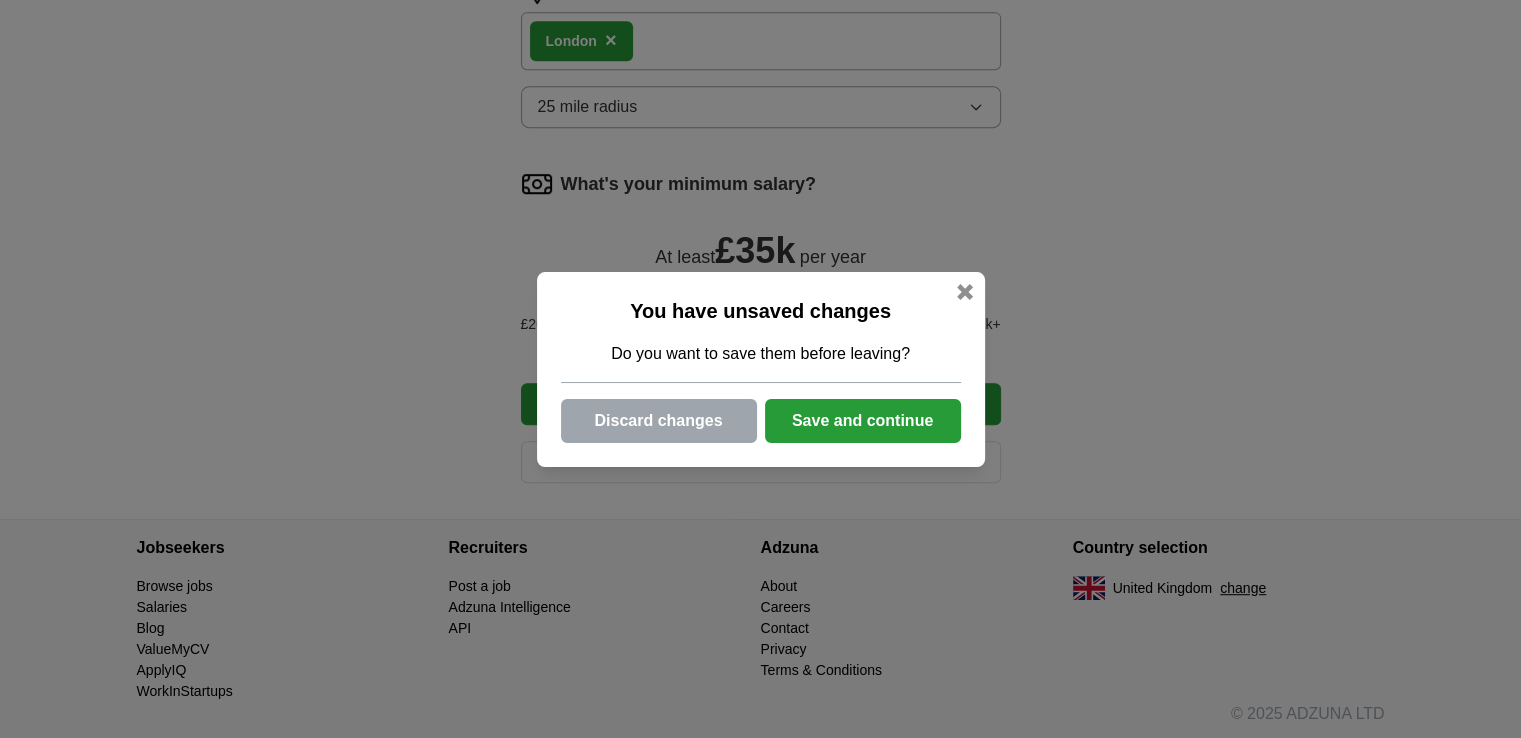 scroll, scrollTop: 1294, scrollLeft: 0, axis: vertical 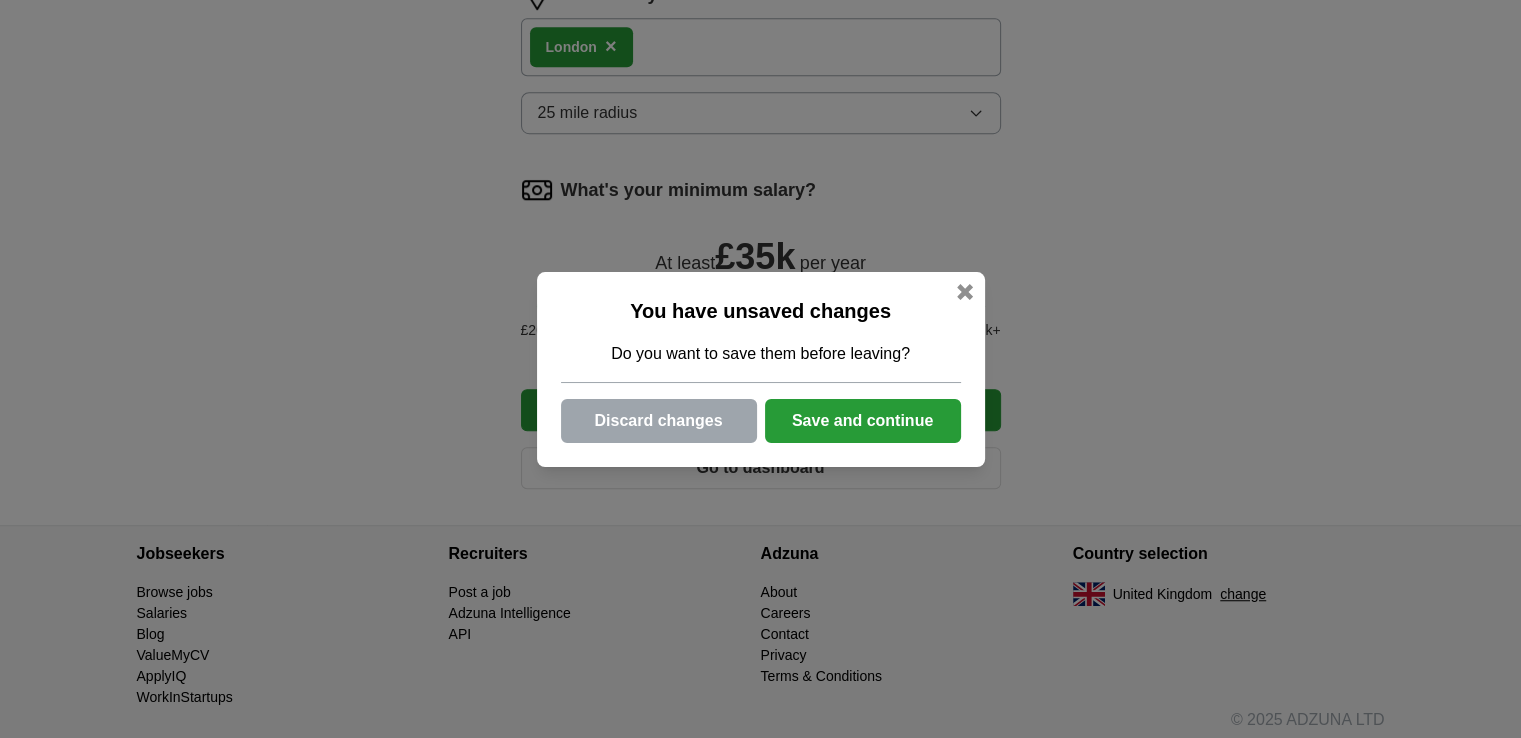 click on "Save and continue" at bounding box center [863, 421] 